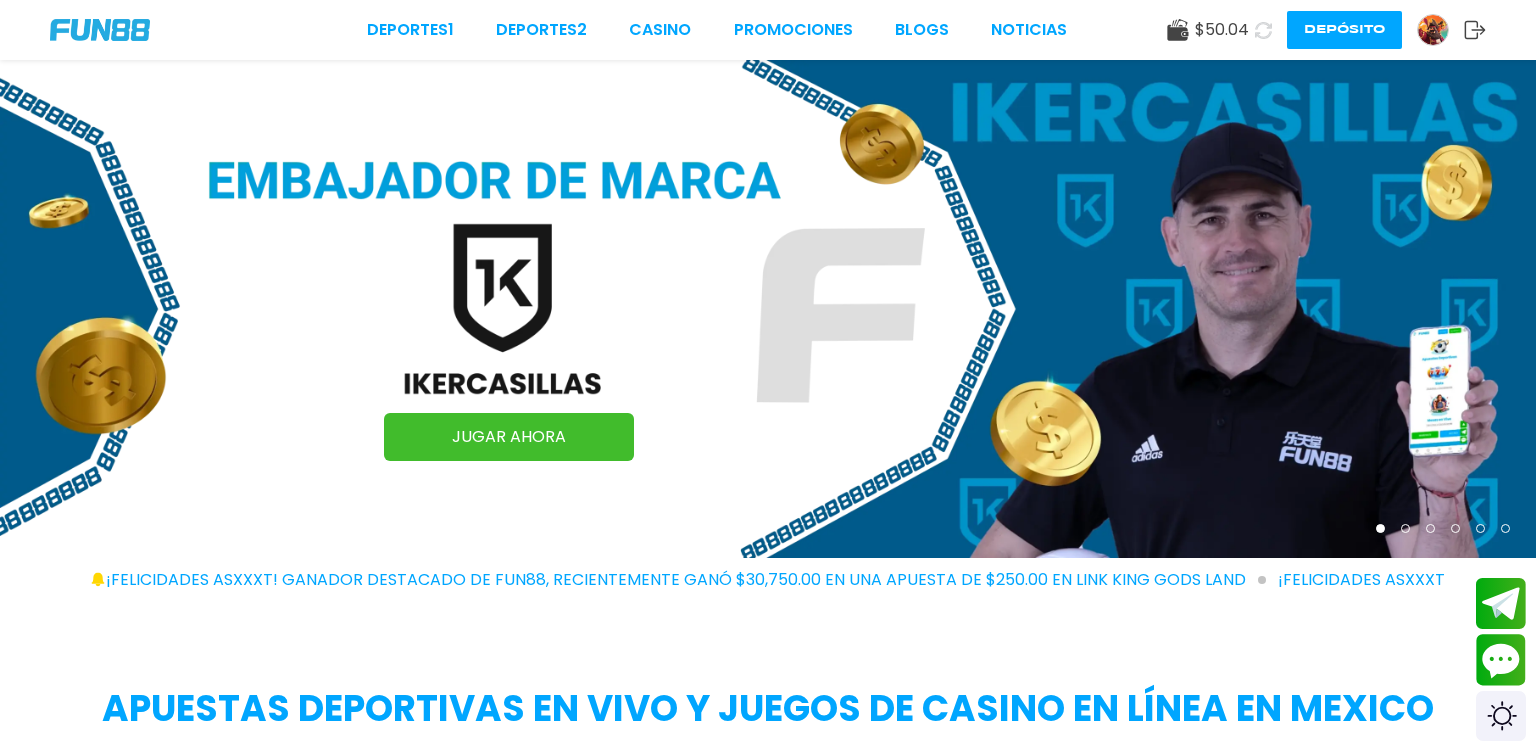 scroll, scrollTop: 0, scrollLeft: 0, axis: both 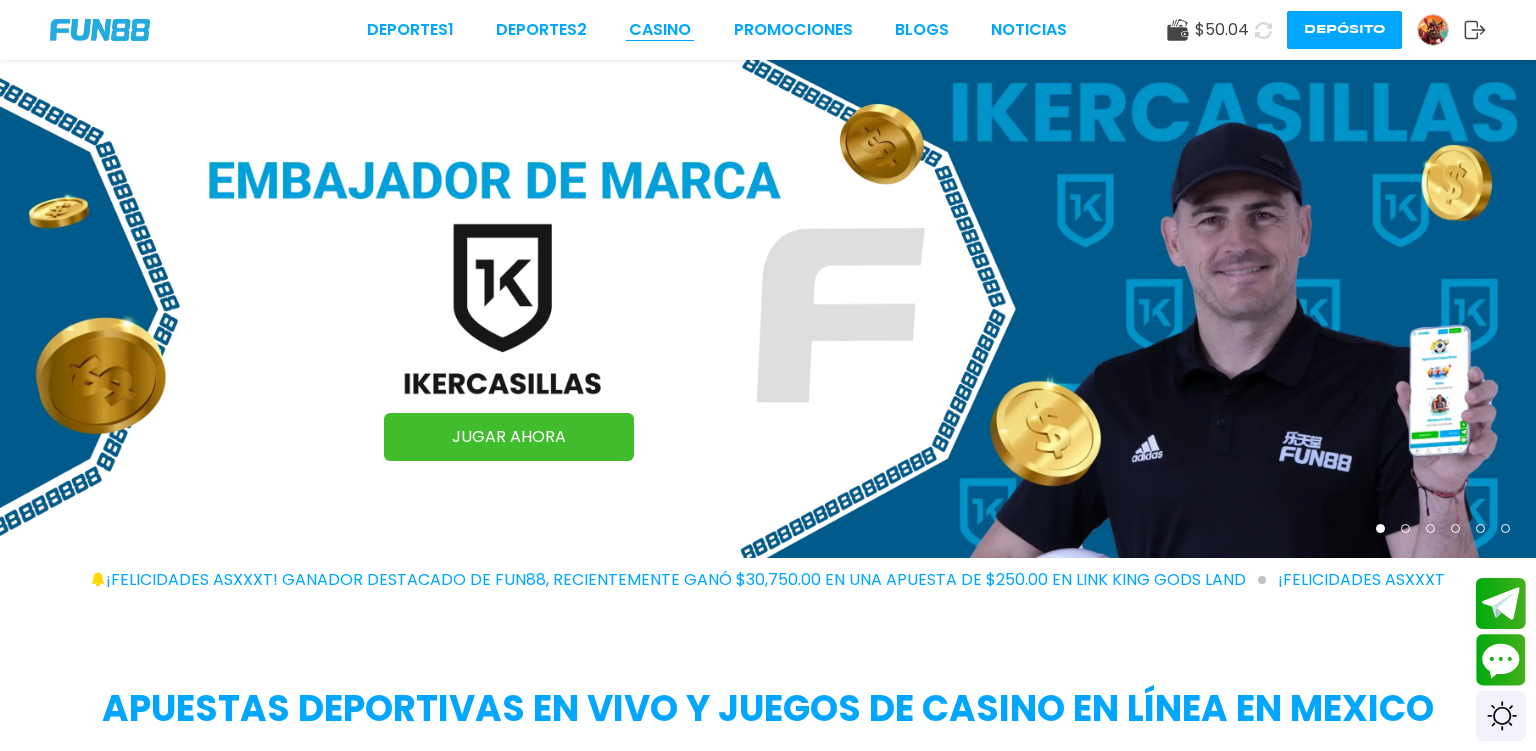 click on "CASINO" at bounding box center [660, 30] 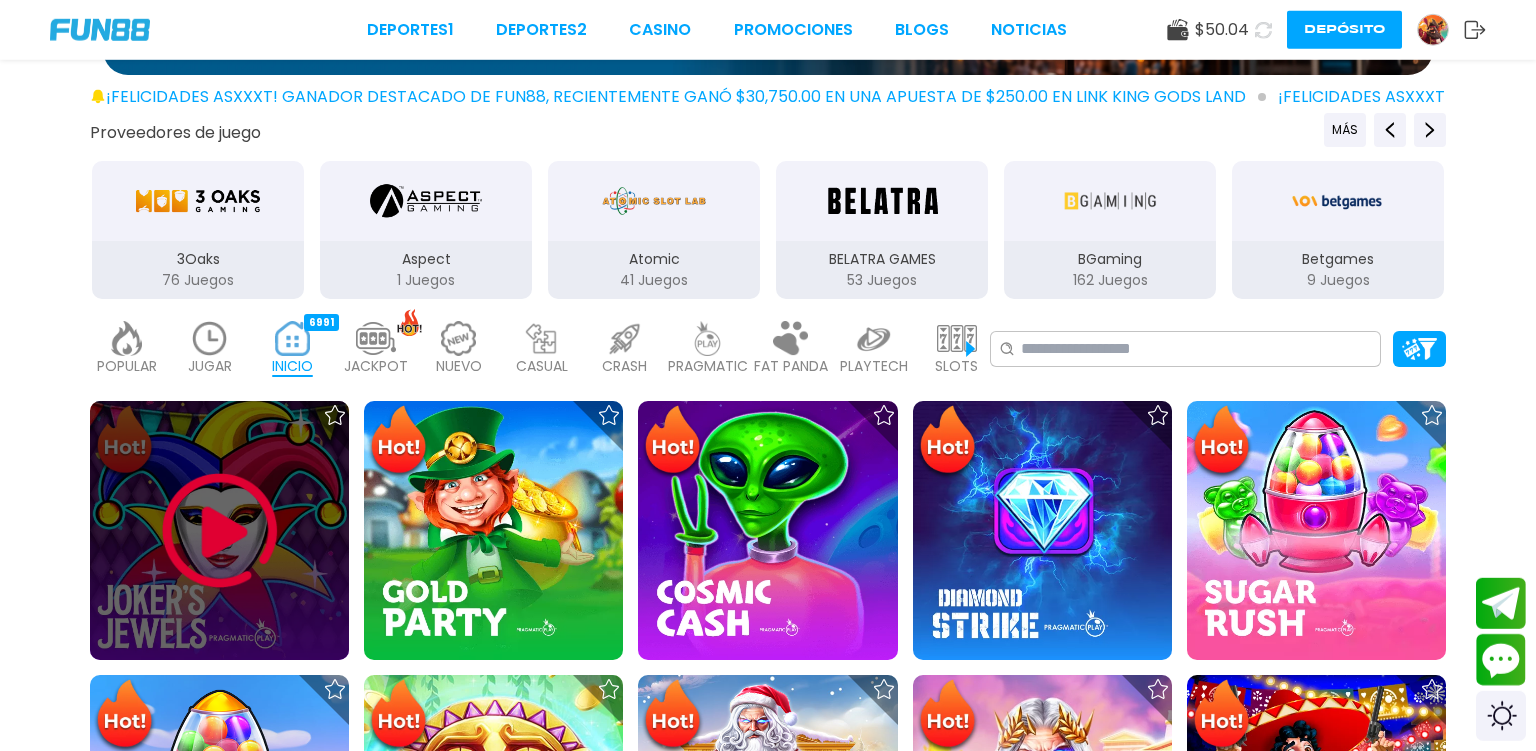 scroll, scrollTop: 316, scrollLeft: 0, axis: vertical 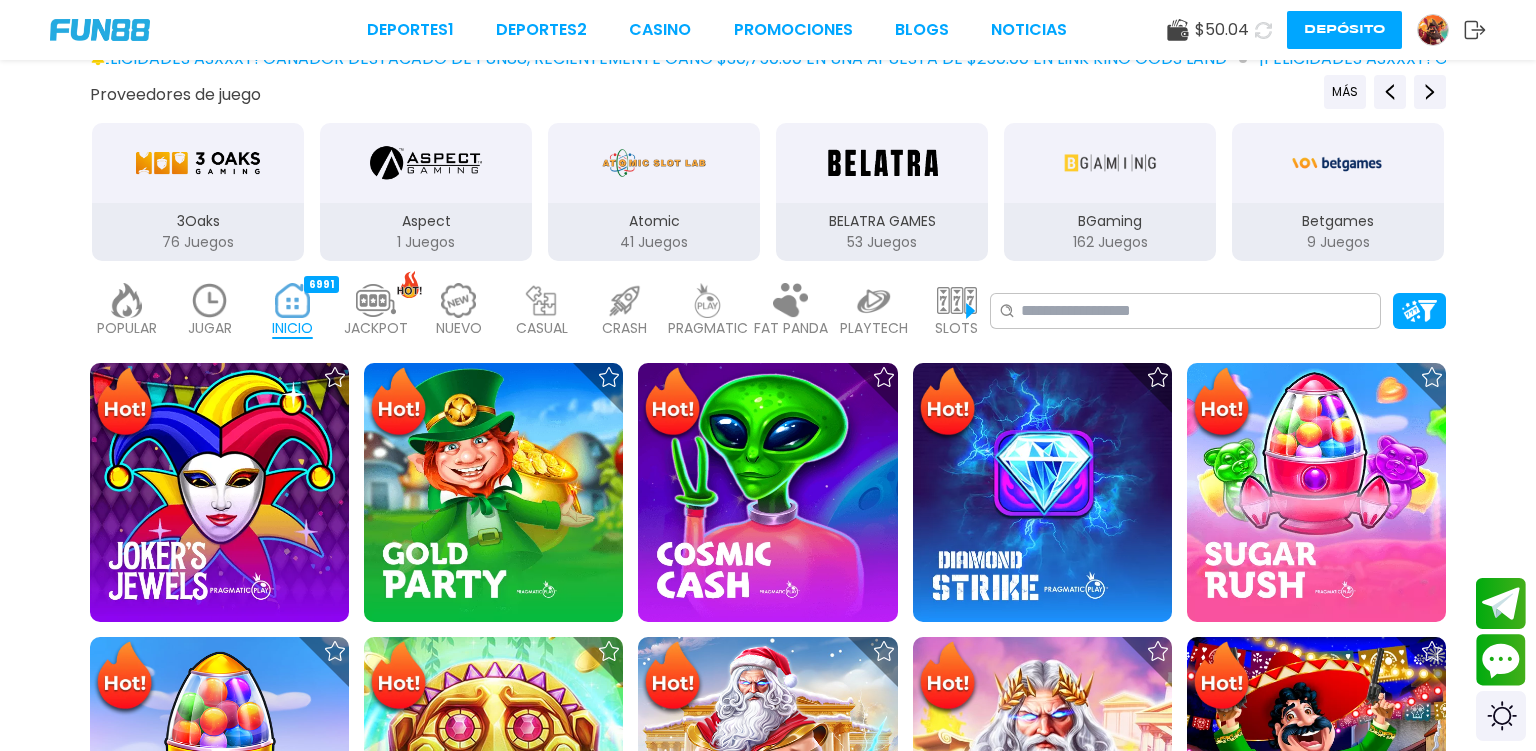 click at bounding box center (210, 300) 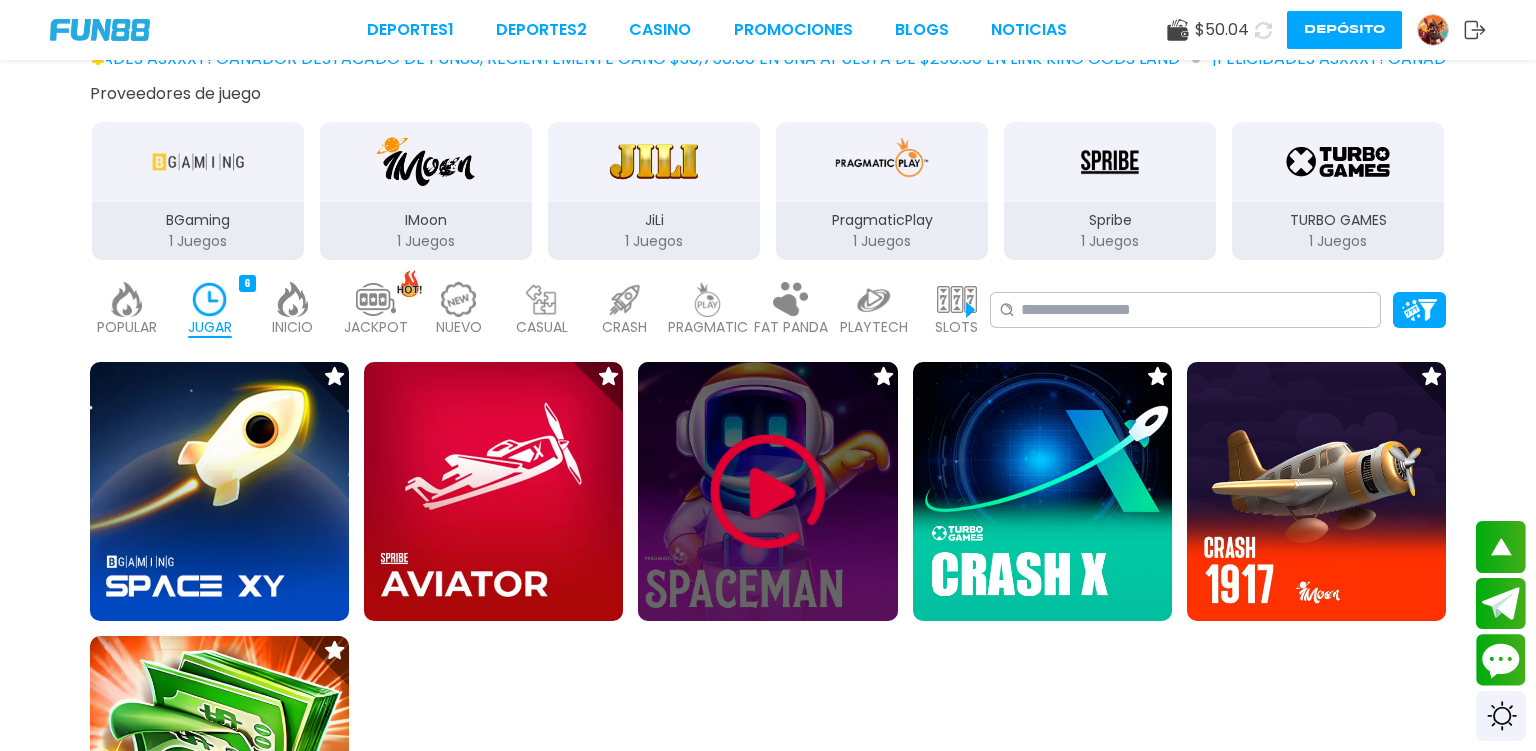 scroll, scrollTop: 528, scrollLeft: 0, axis: vertical 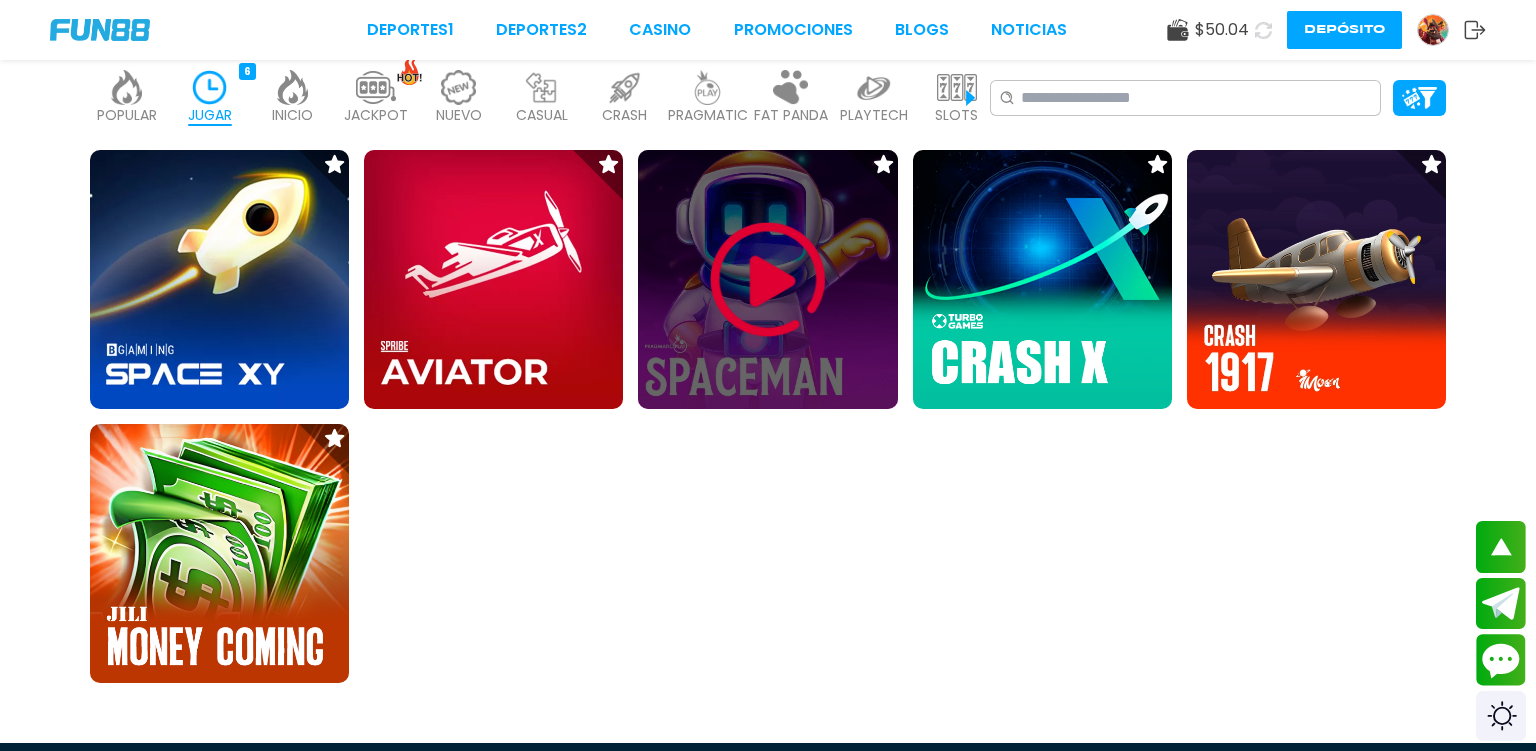 click at bounding box center (768, 280) 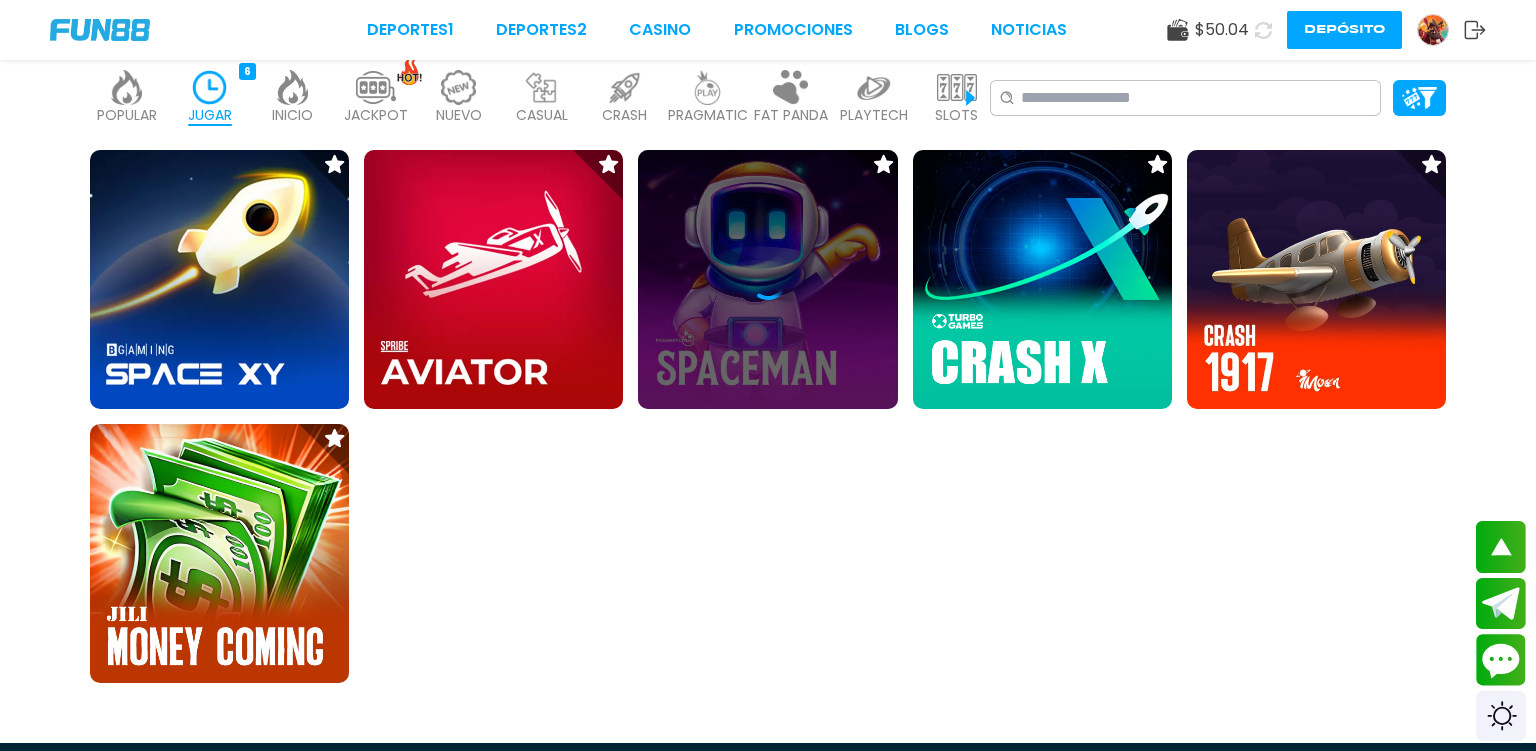 scroll, scrollTop: 0, scrollLeft: 0, axis: both 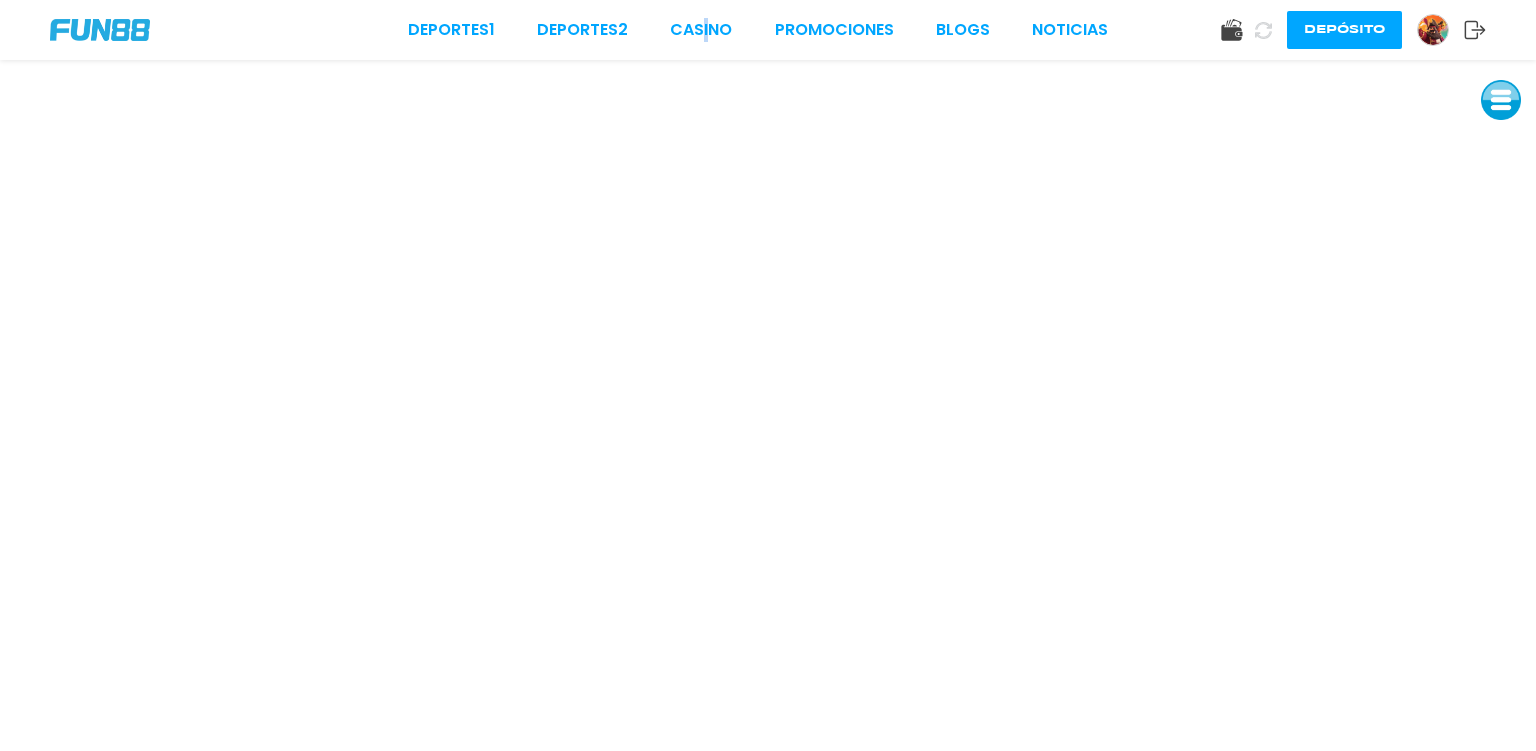 click on "Deportes  1 Deportes  2 CASINO Promociones BLOGS NOTICIAS Depósito" at bounding box center (768, 30) 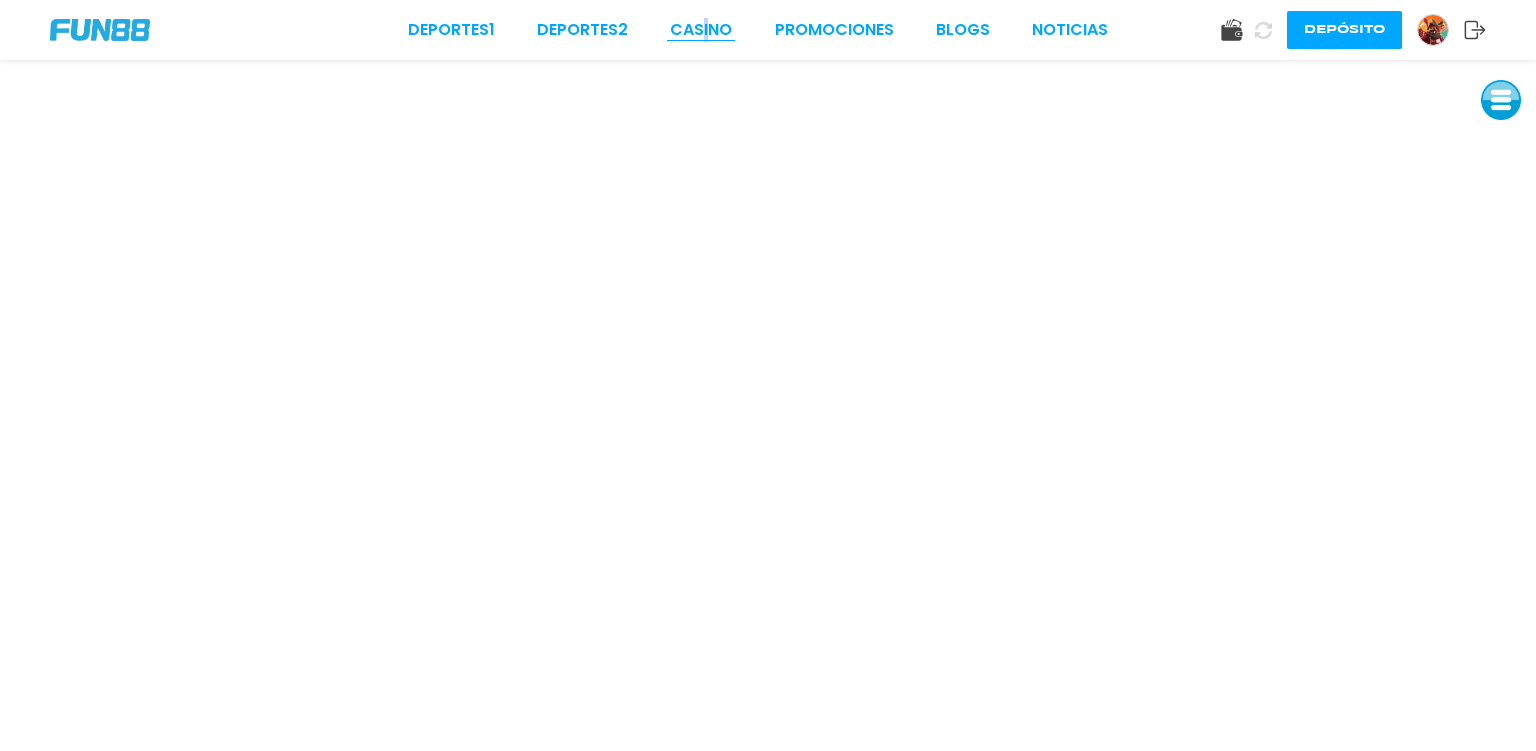 click on "CASINO" at bounding box center [701, 30] 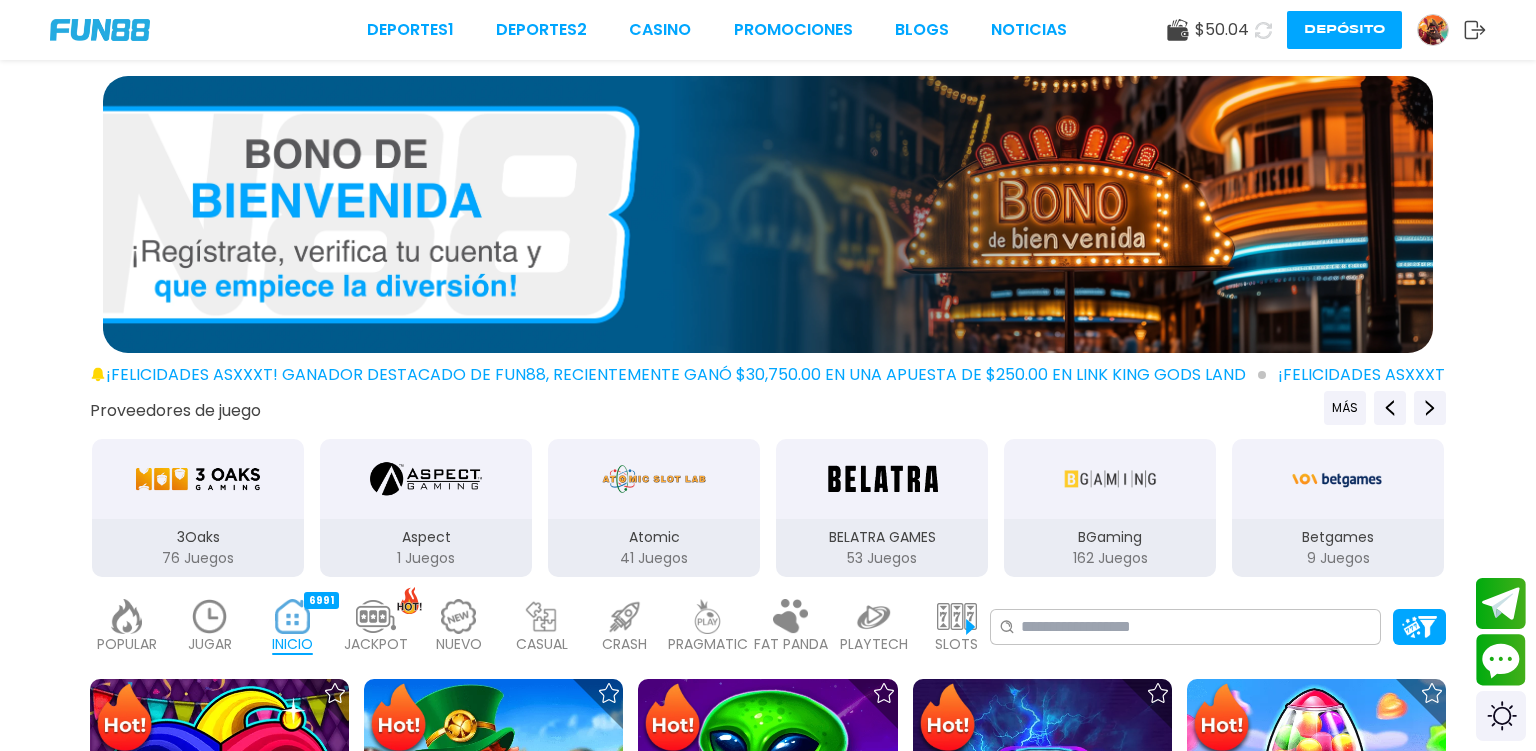 click at bounding box center (210, 616) 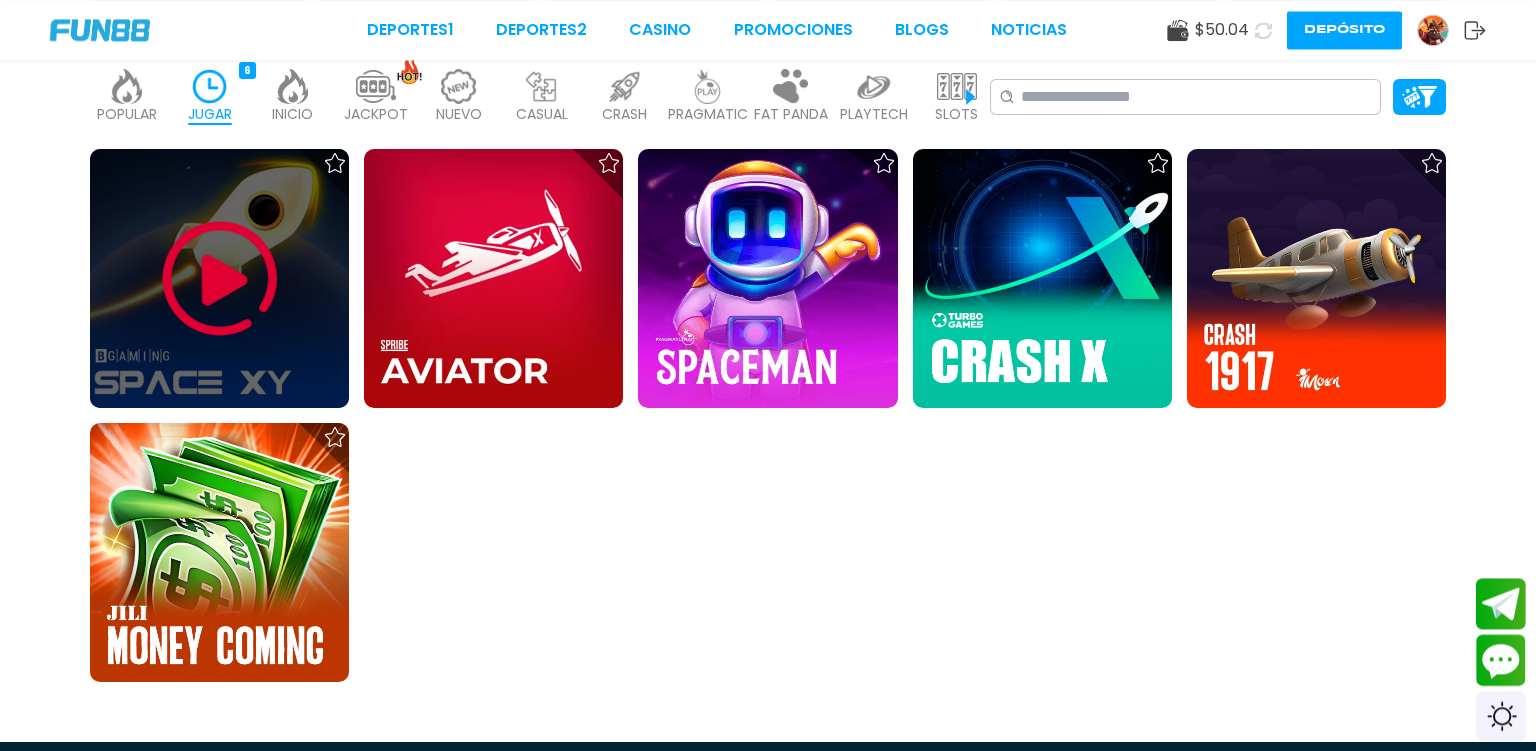 scroll, scrollTop: 633, scrollLeft: 0, axis: vertical 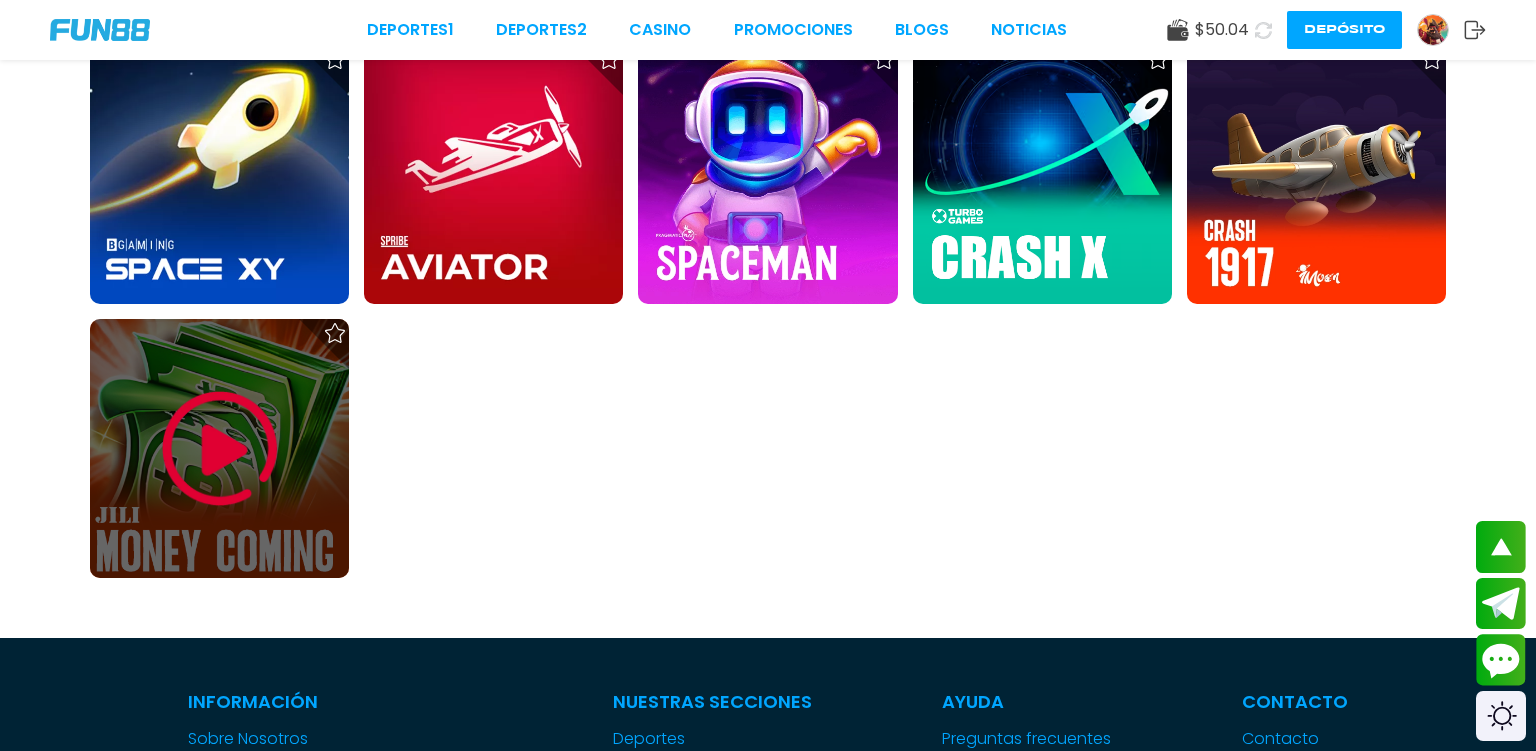 click at bounding box center (220, 449) 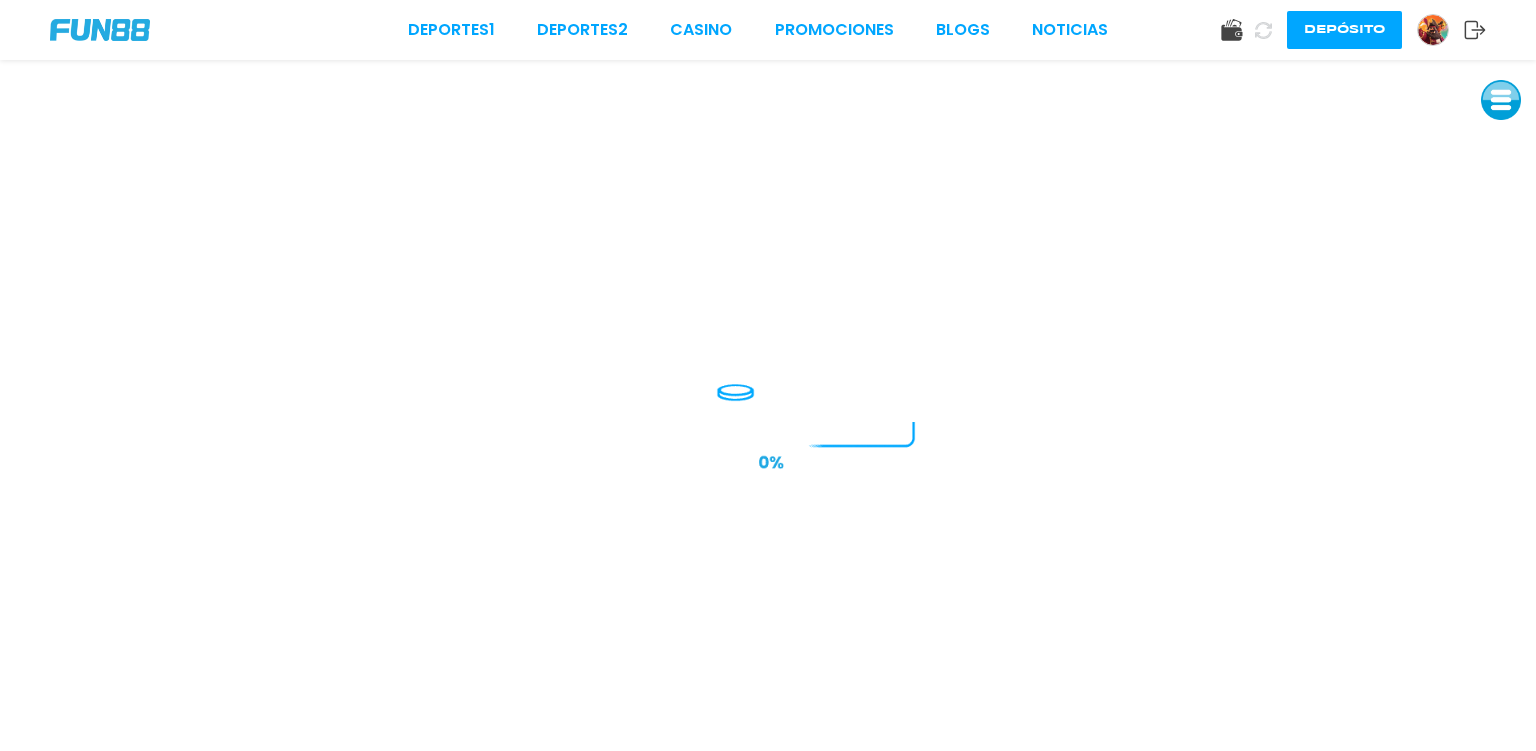 scroll, scrollTop: 0, scrollLeft: 0, axis: both 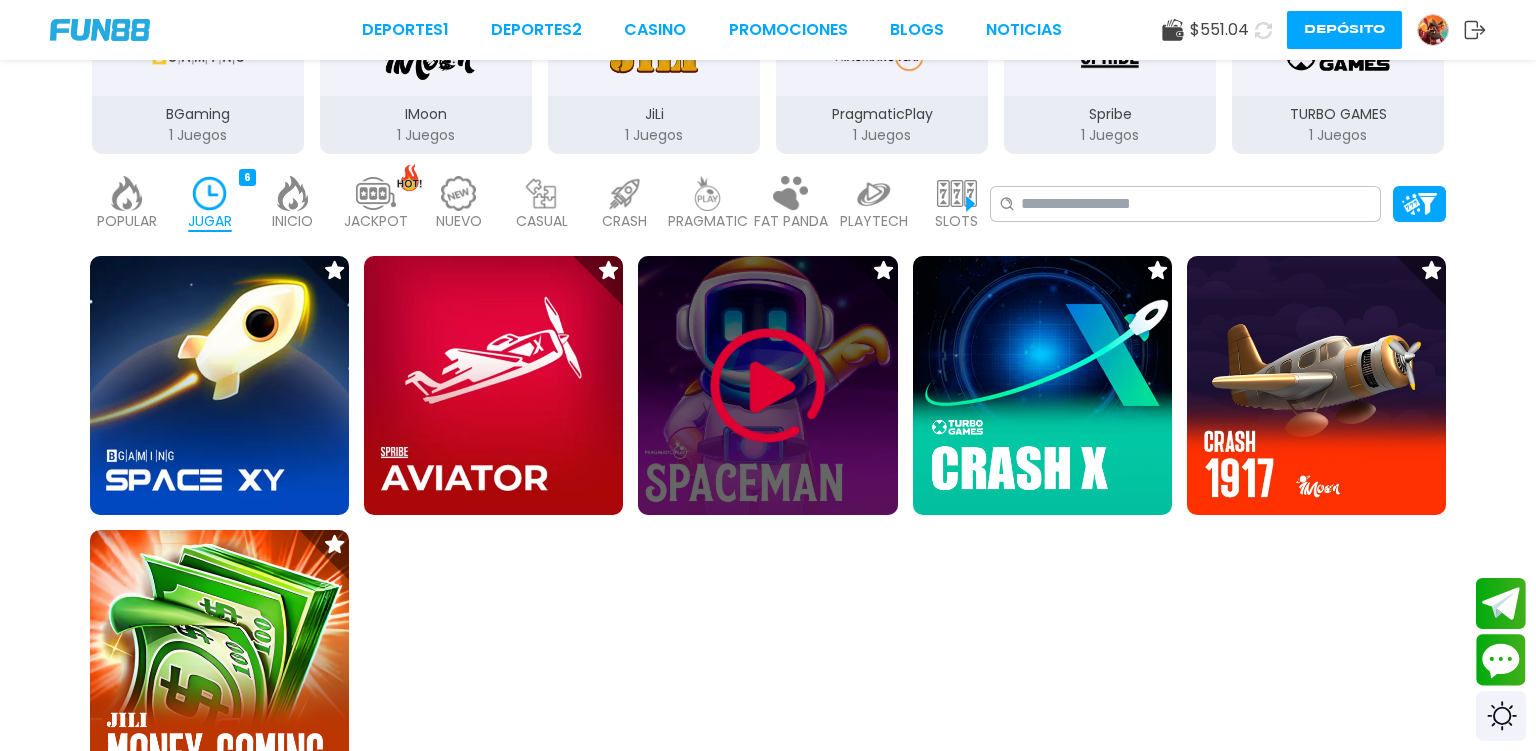 click at bounding box center (768, 386) 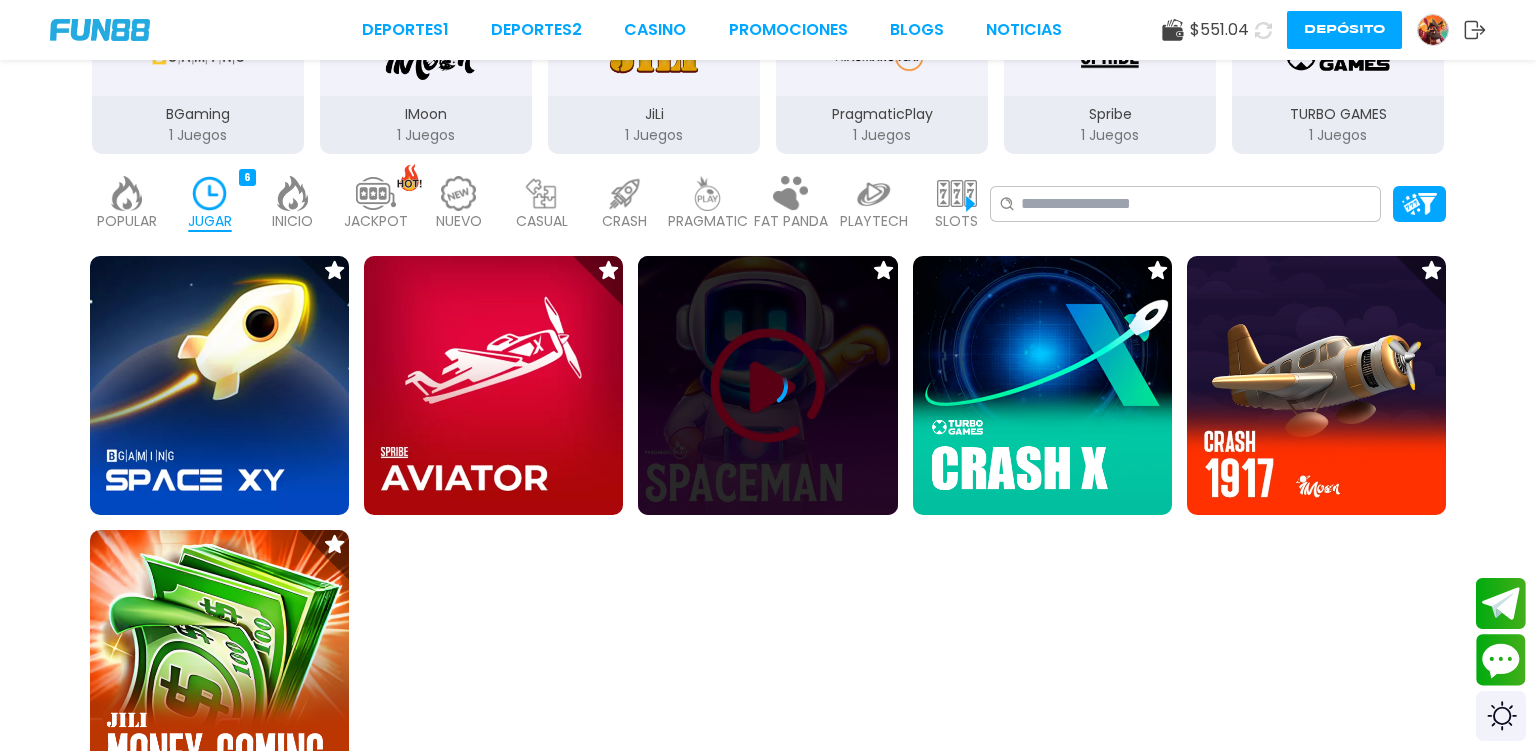 scroll, scrollTop: 0, scrollLeft: 0, axis: both 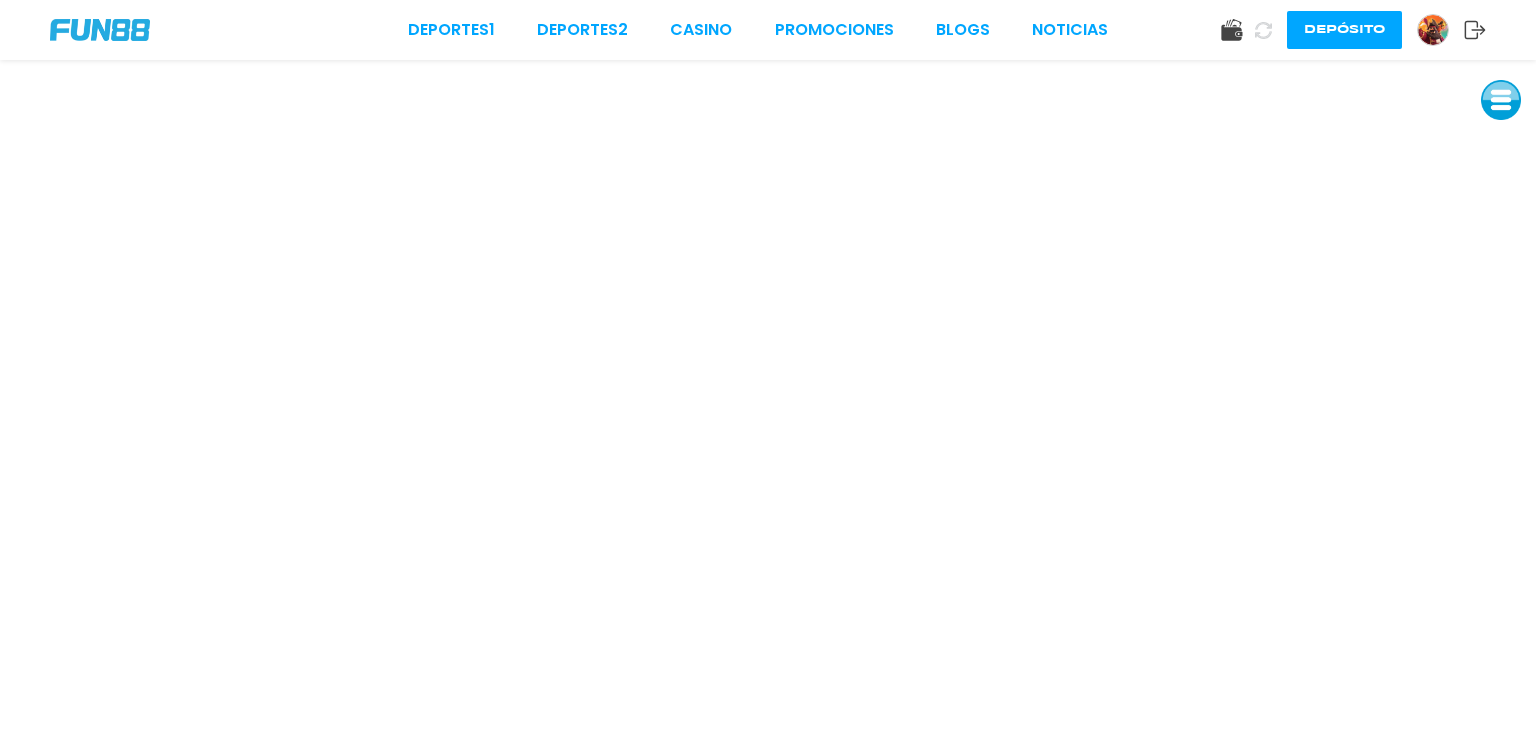 click 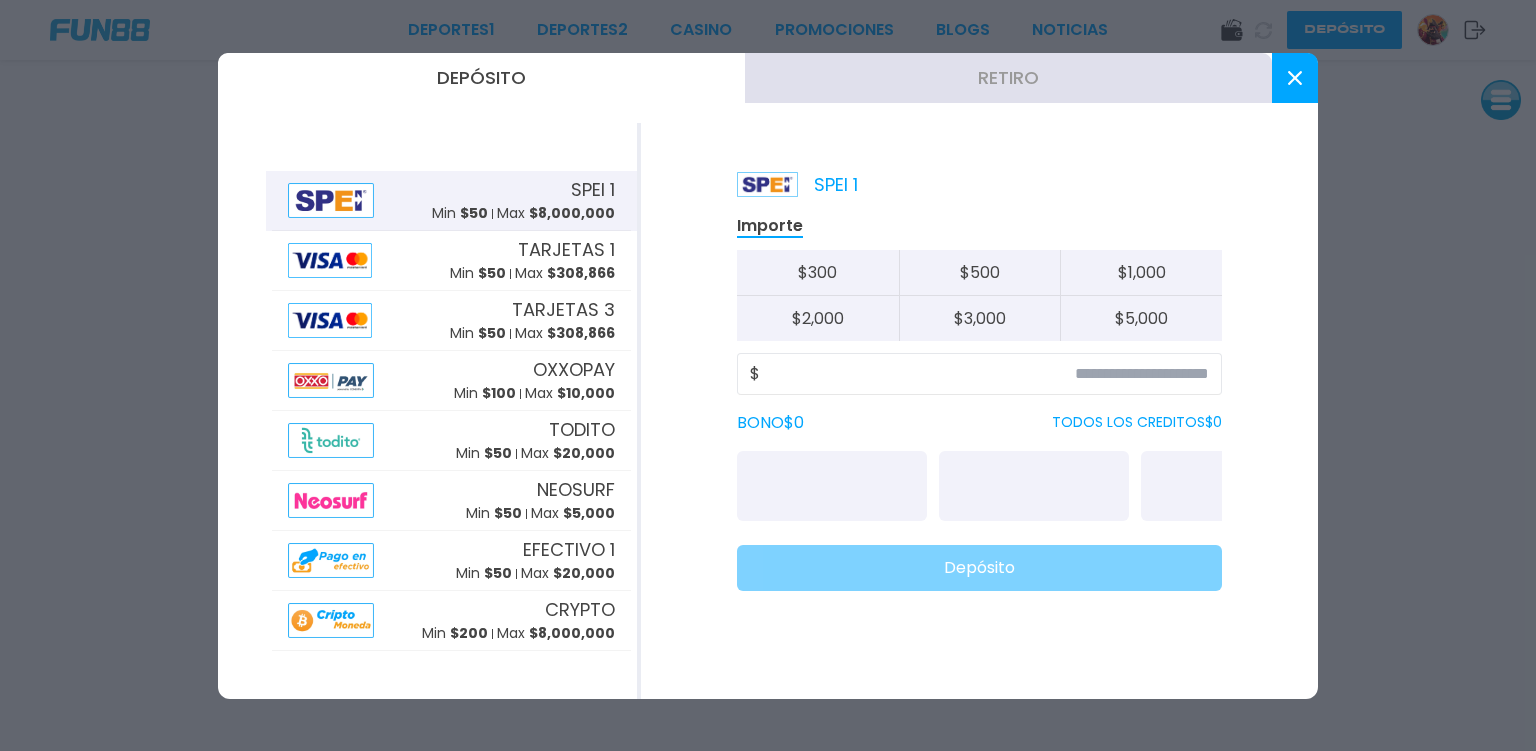 click on "Retiro" at bounding box center [1008, 78] 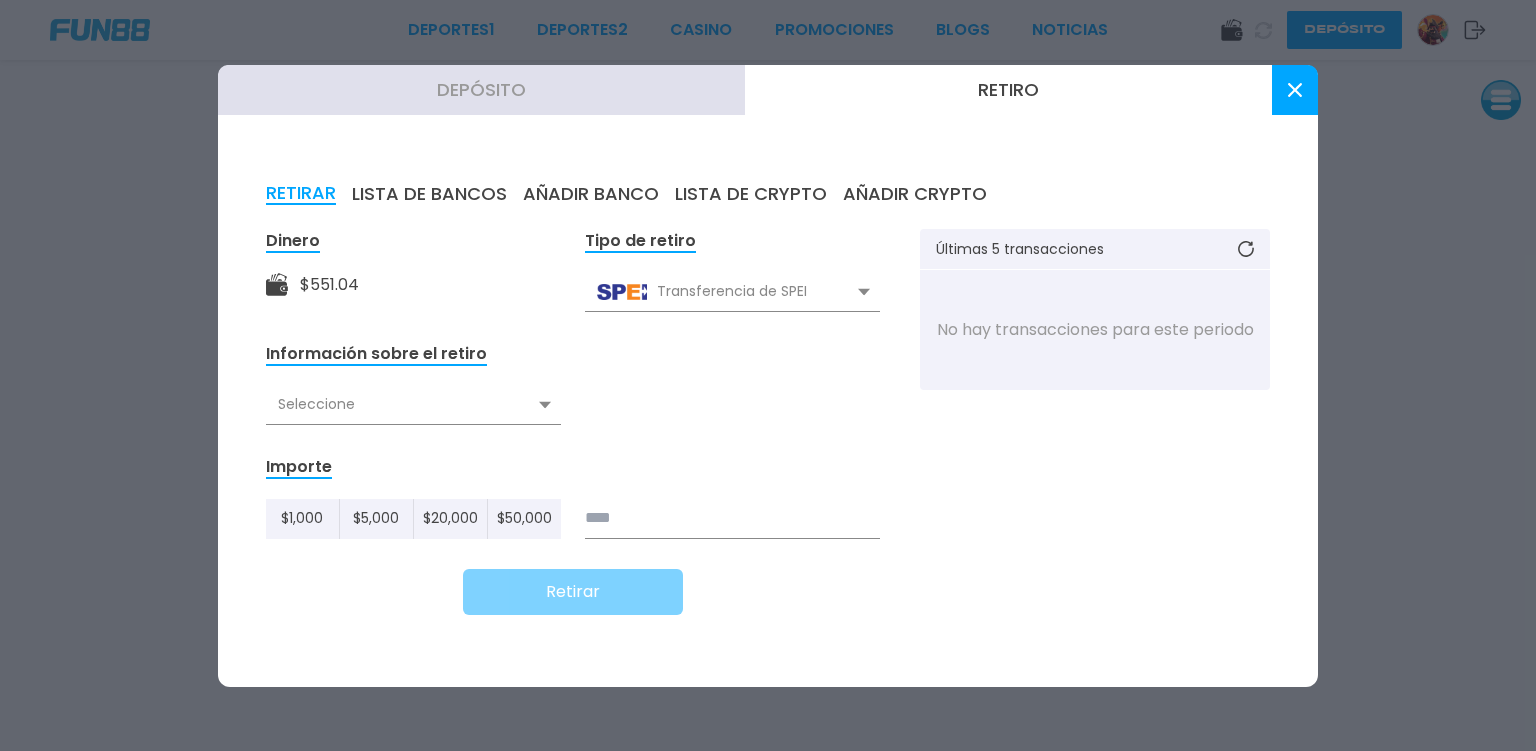 click 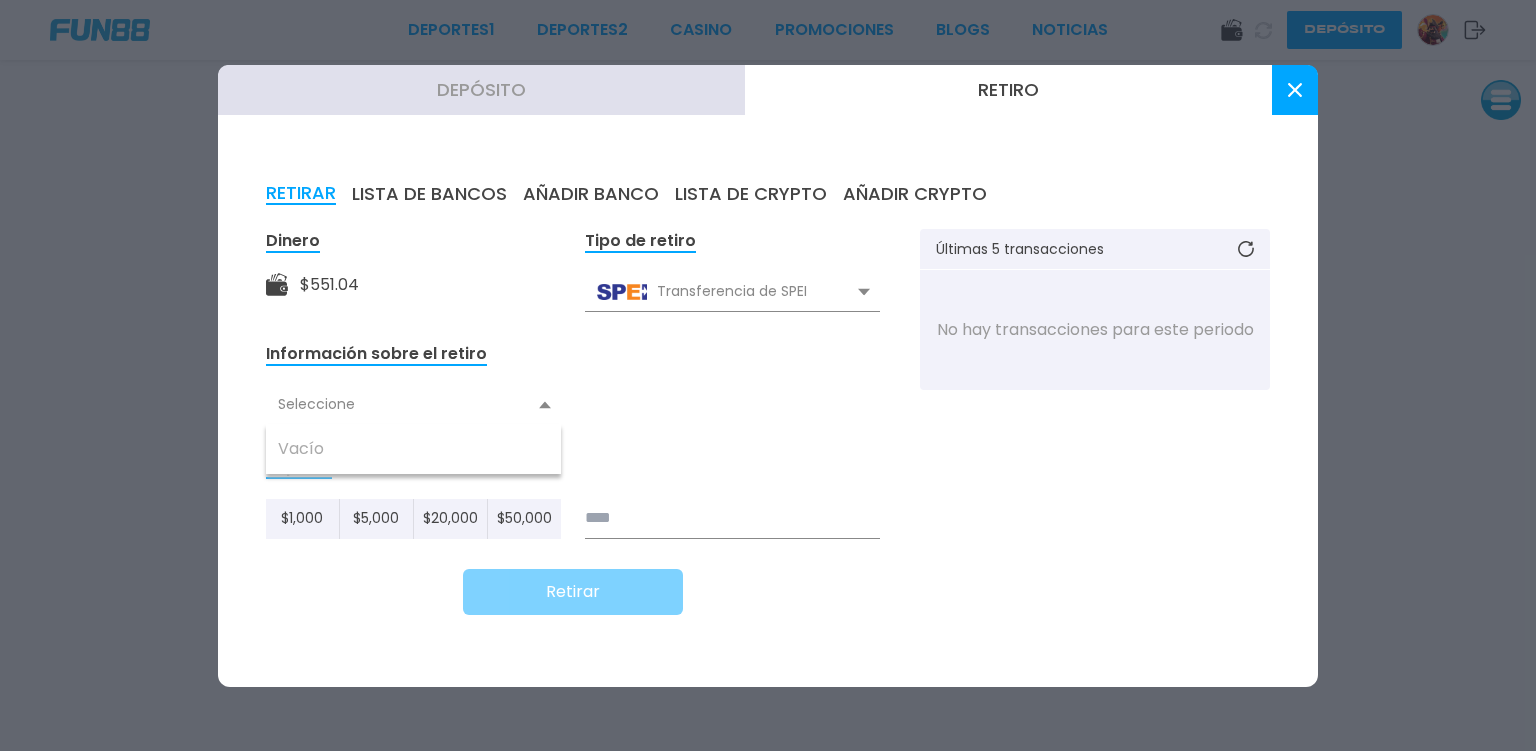 click 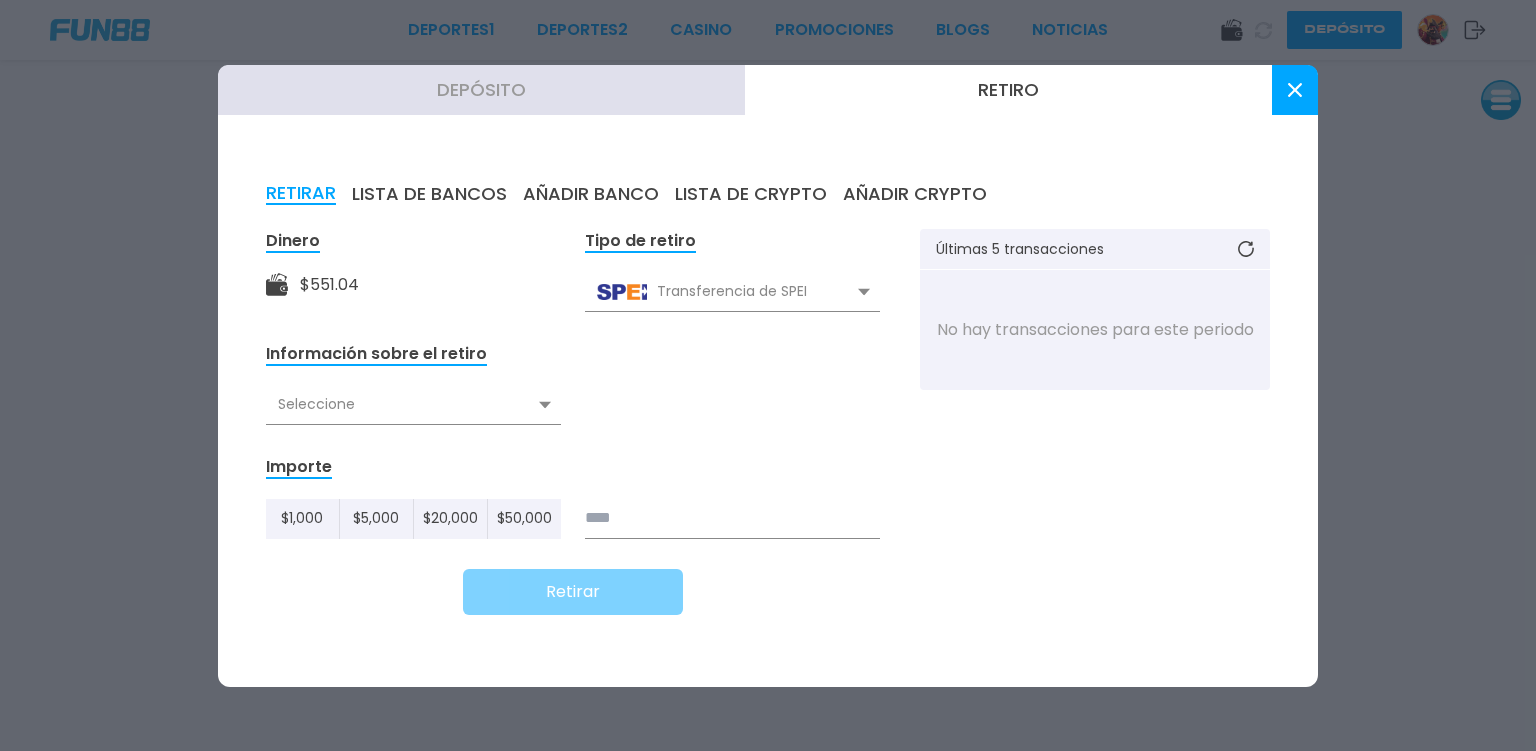 click 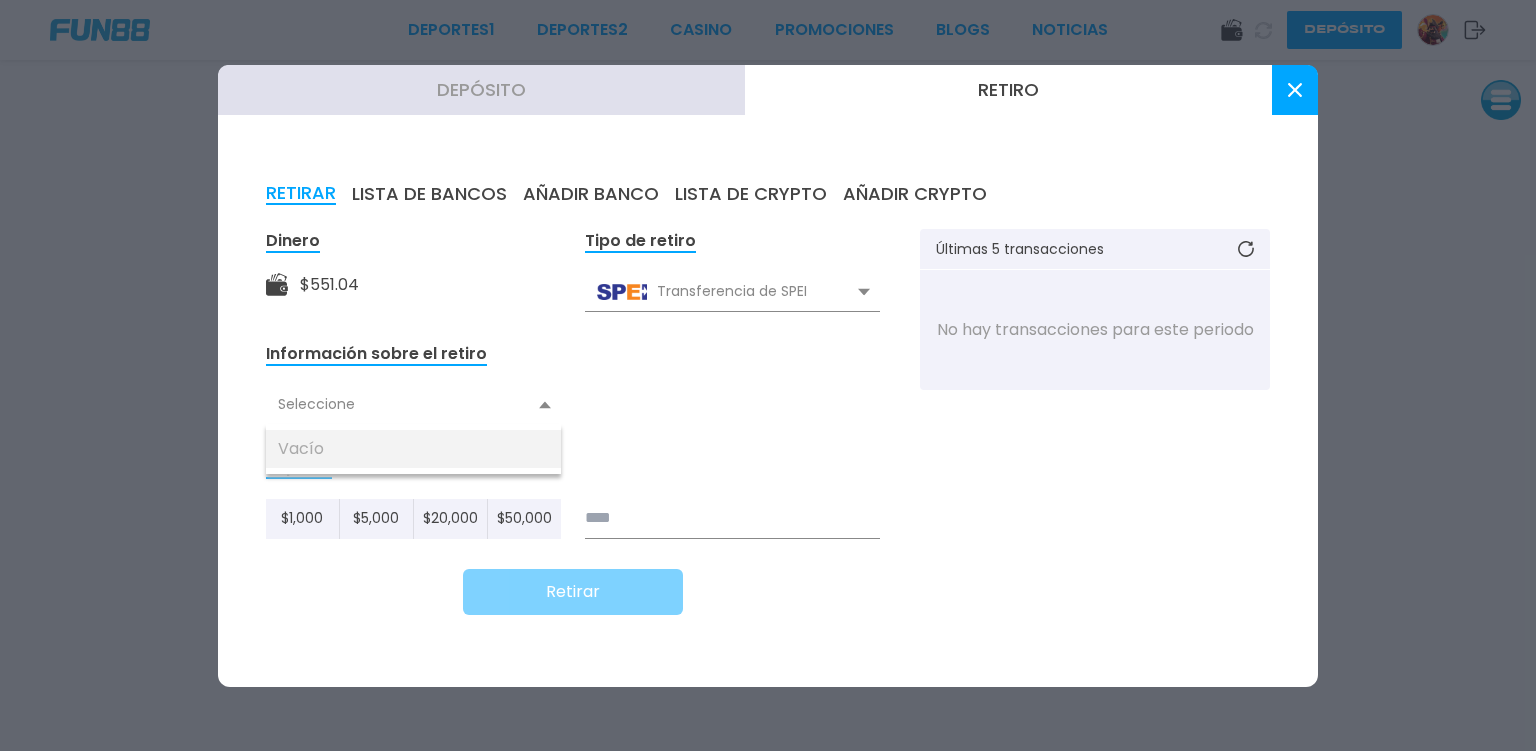 click on "Vacío" at bounding box center (413, 449) 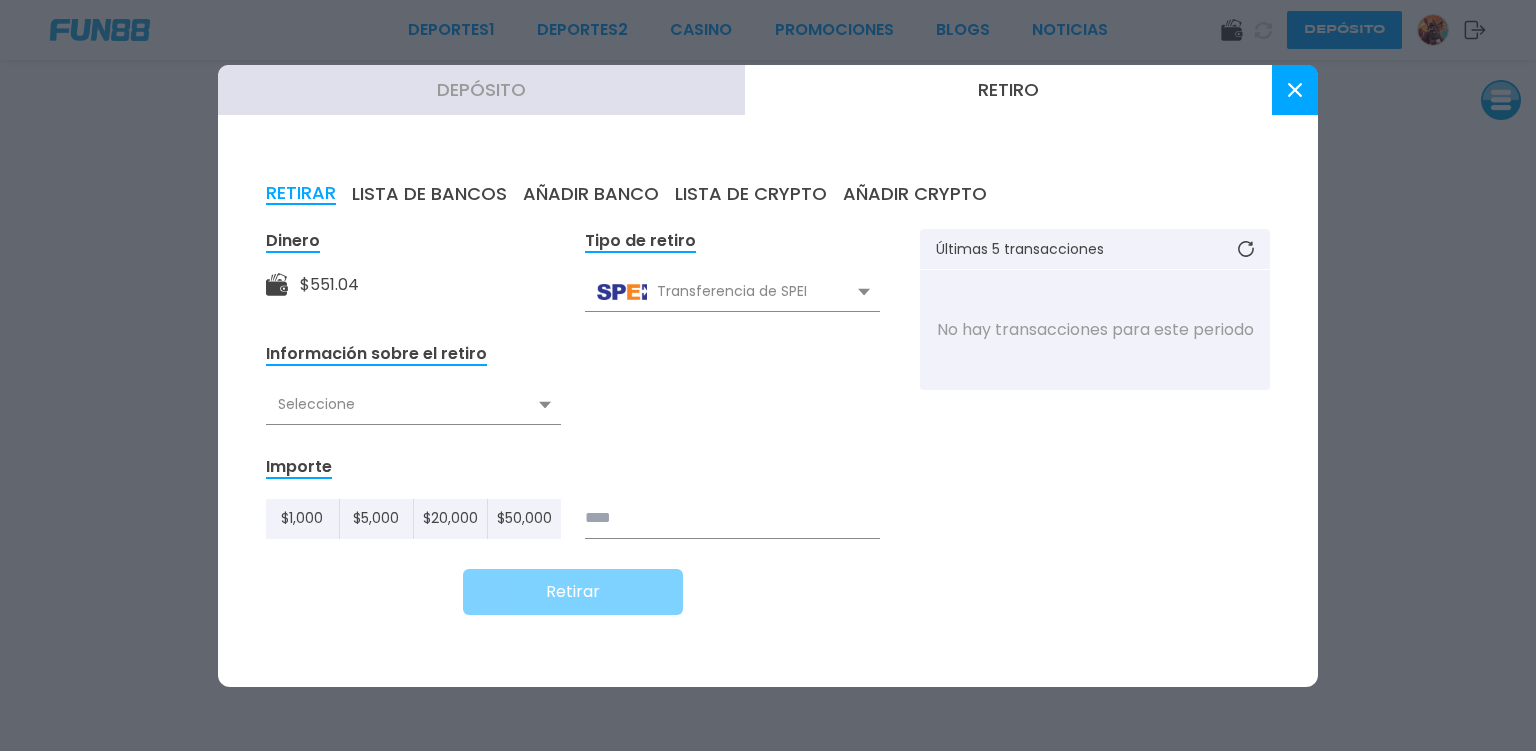 click at bounding box center [732, 519] 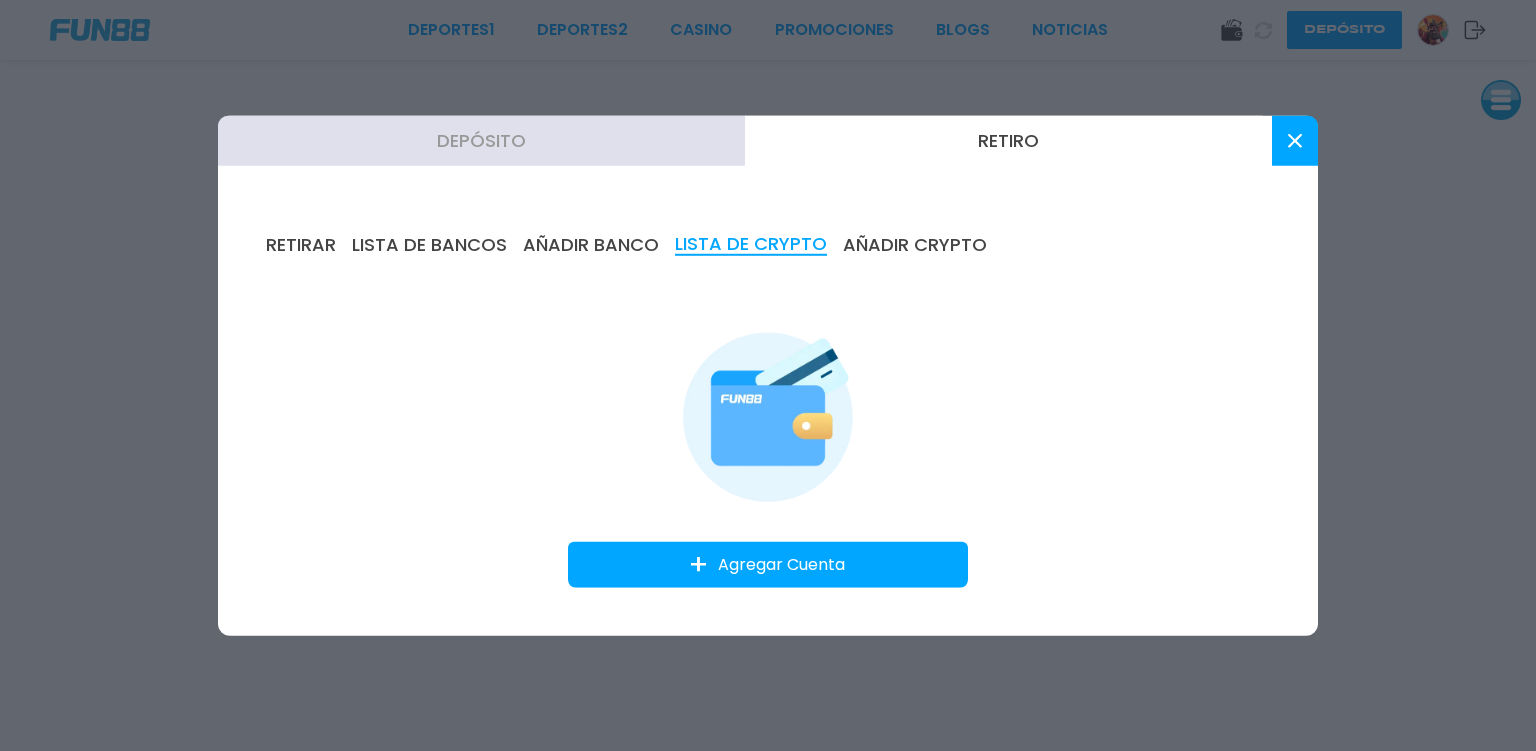 click on "AÑADIR BANCO" at bounding box center (591, 244) 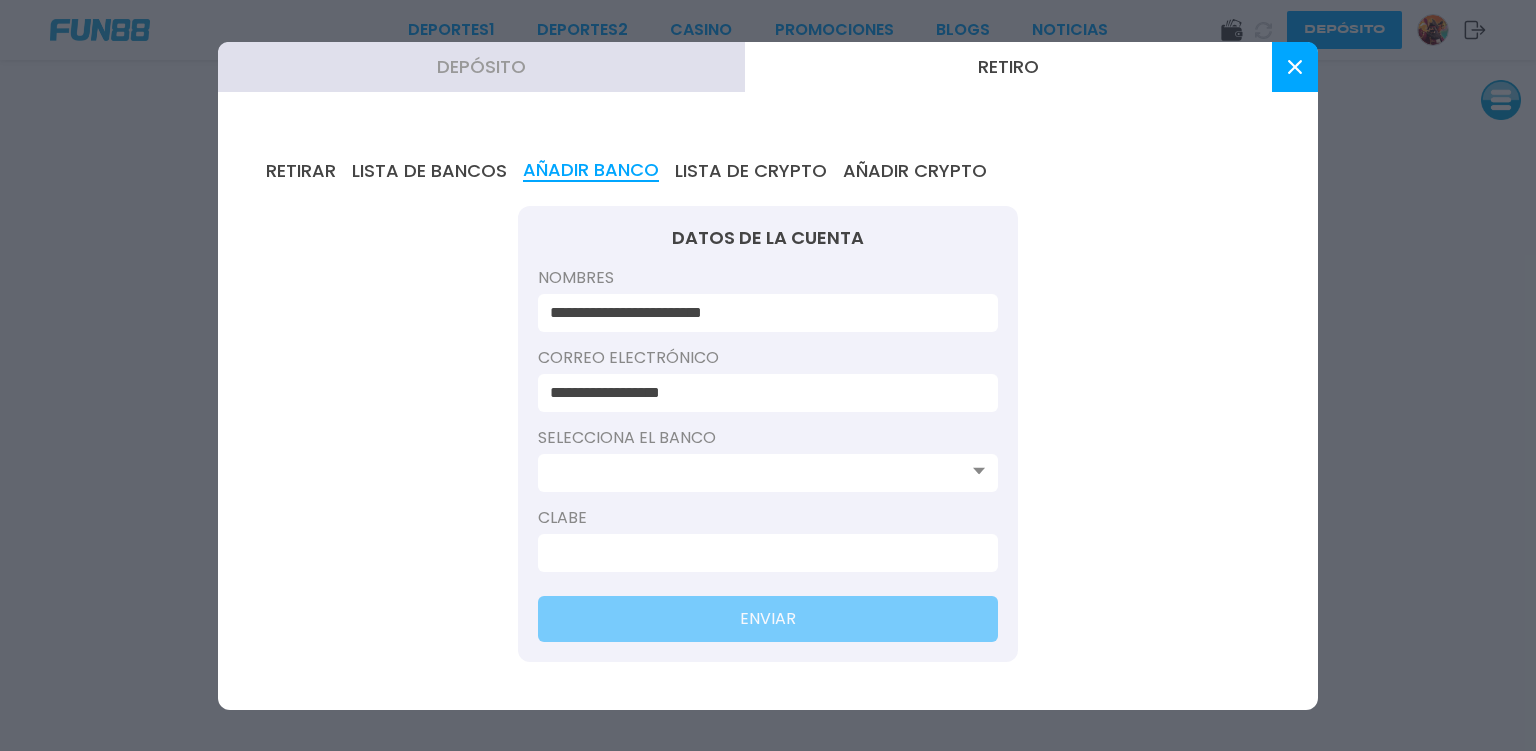 click at bounding box center (762, 473) 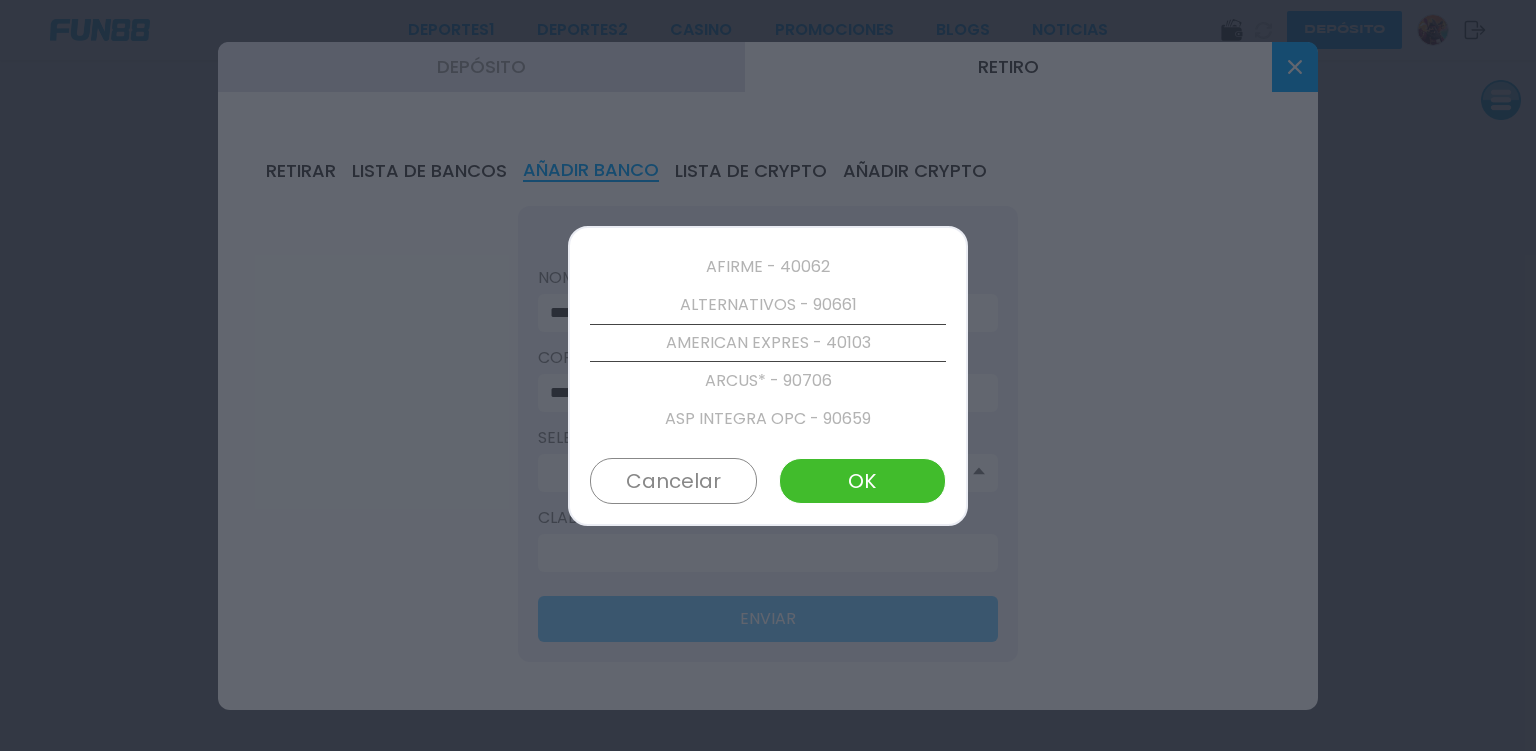 scroll, scrollTop: 342, scrollLeft: 0, axis: vertical 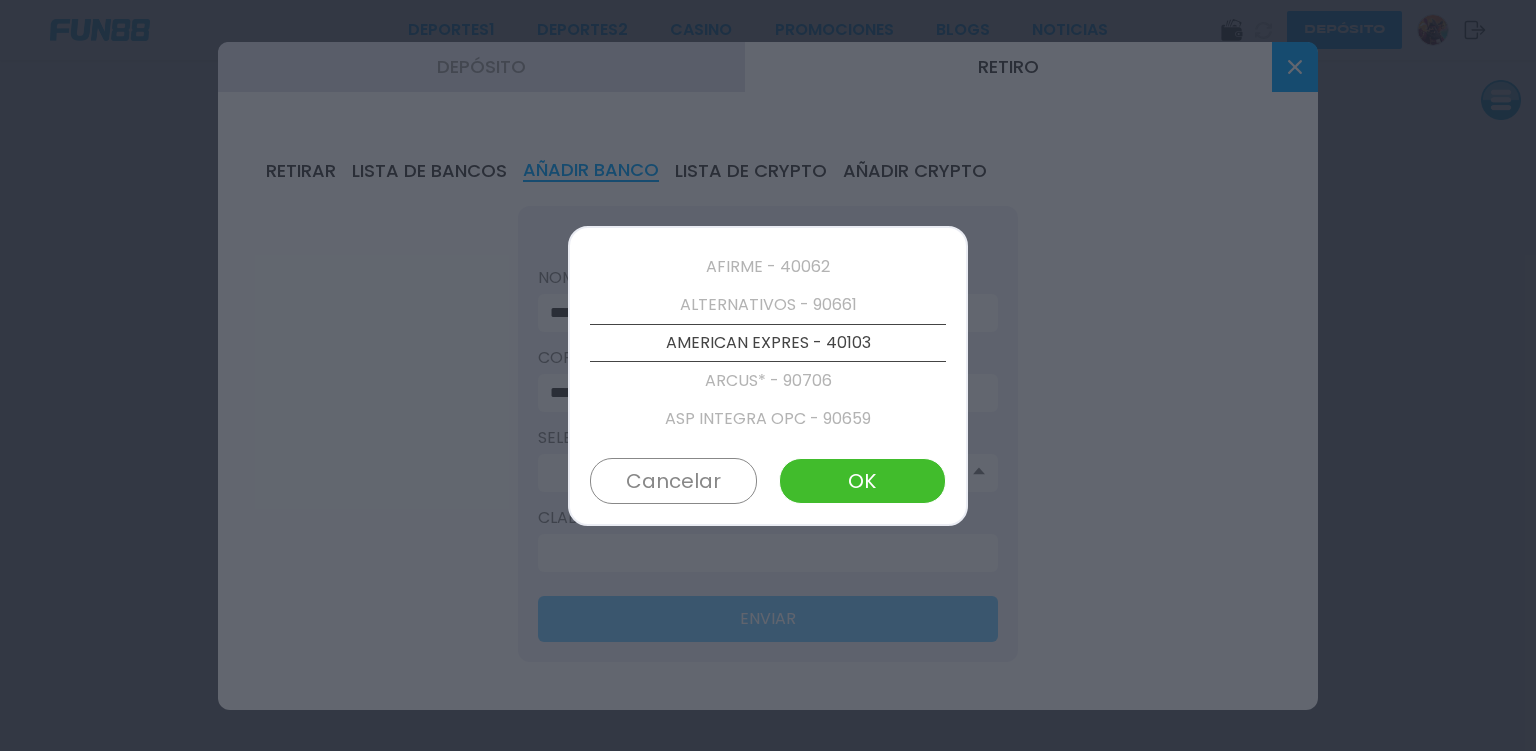 click on "Cancelar" at bounding box center (673, 481) 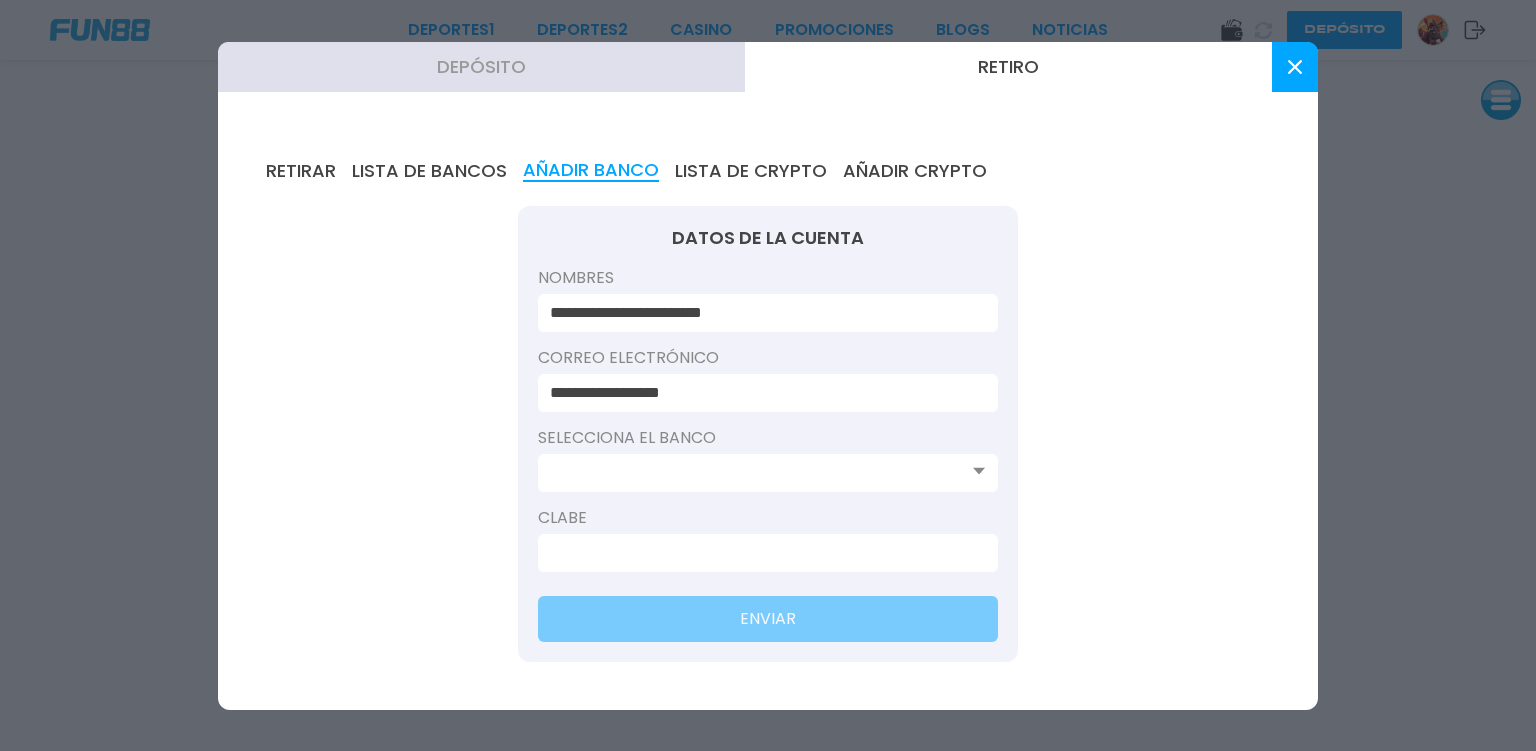 scroll, scrollTop: 342, scrollLeft: 0, axis: vertical 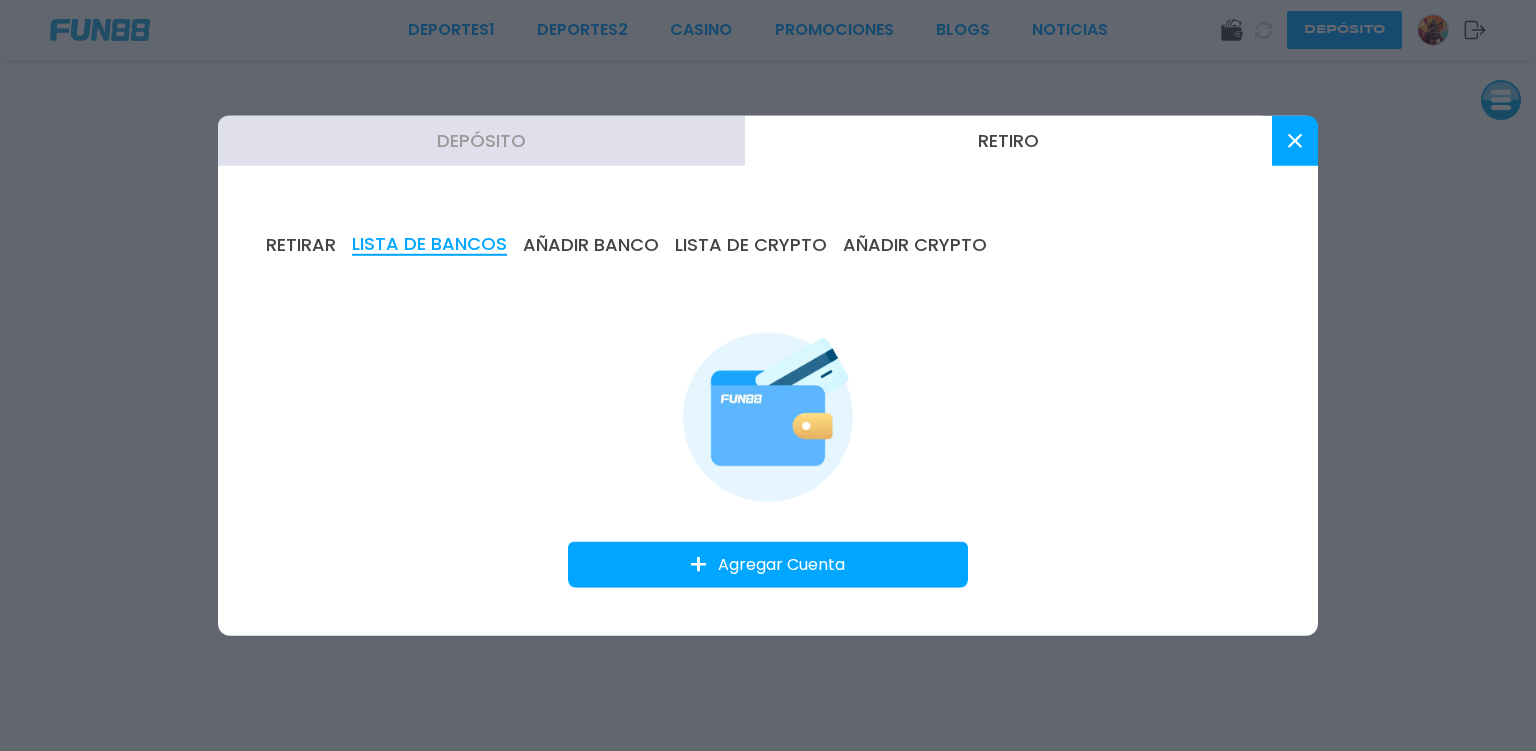 click on "Agregar Cuenta" at bounding box center (768, 565) 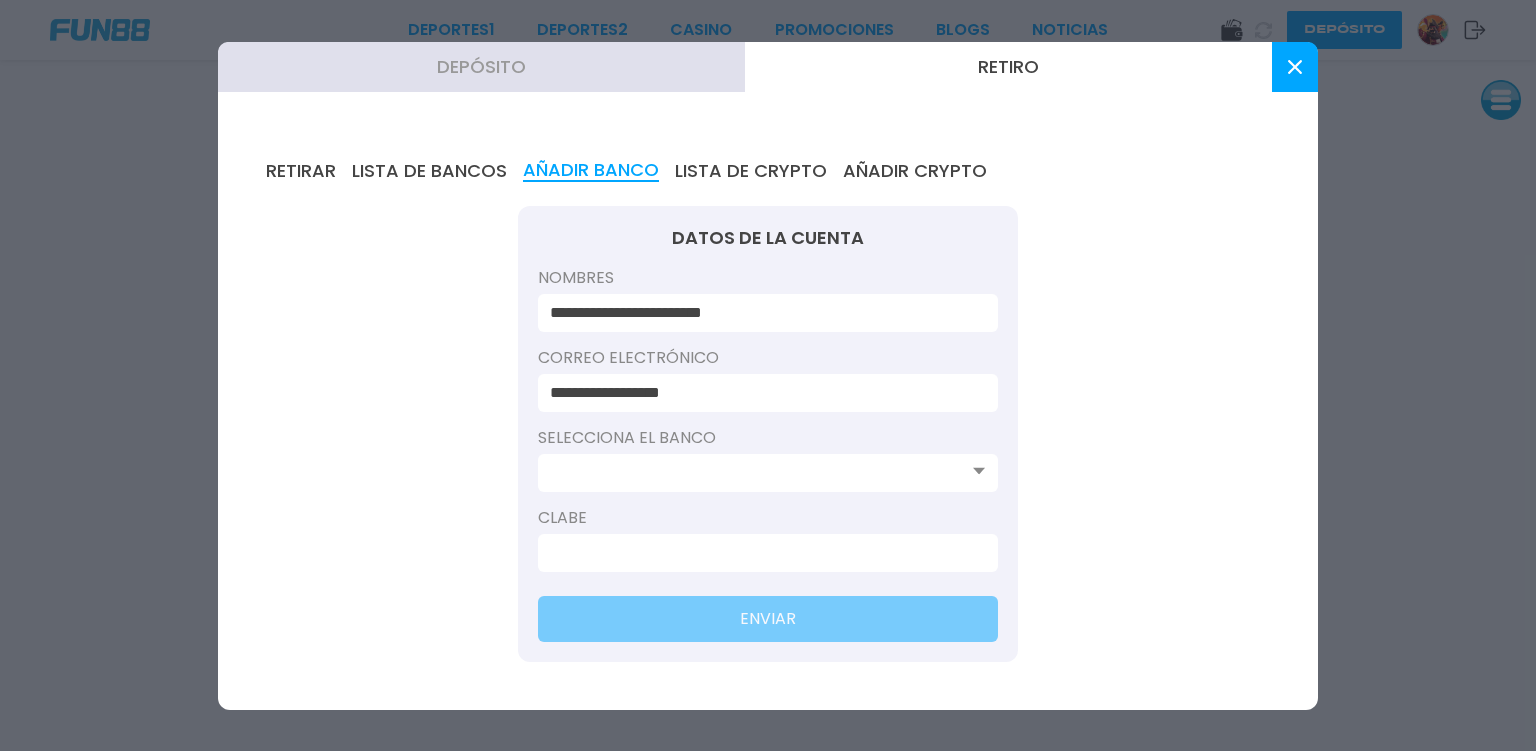 click at bounding box center [762, 473] 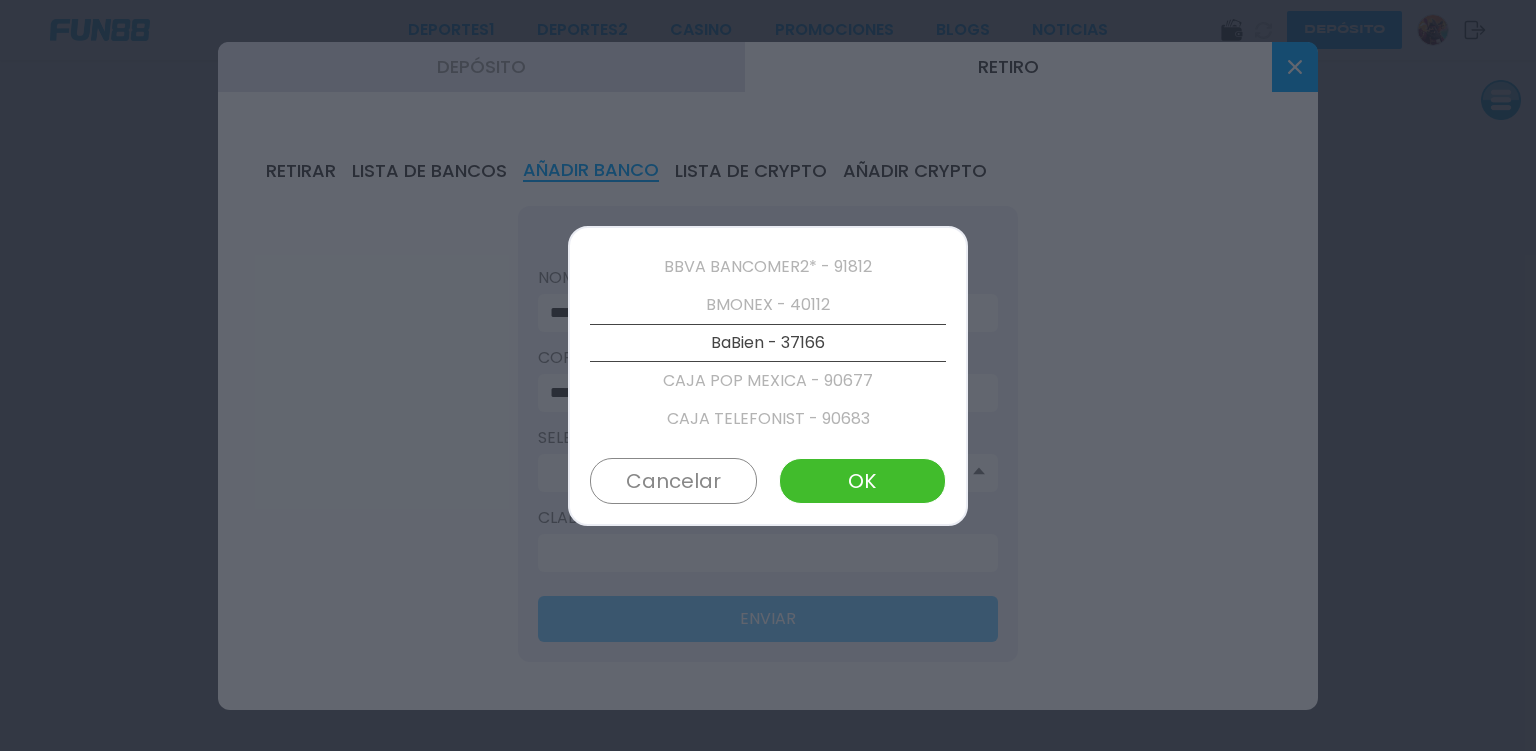 scroll, scrollTop: 1406, scrollLeft: 0, axis: vertical 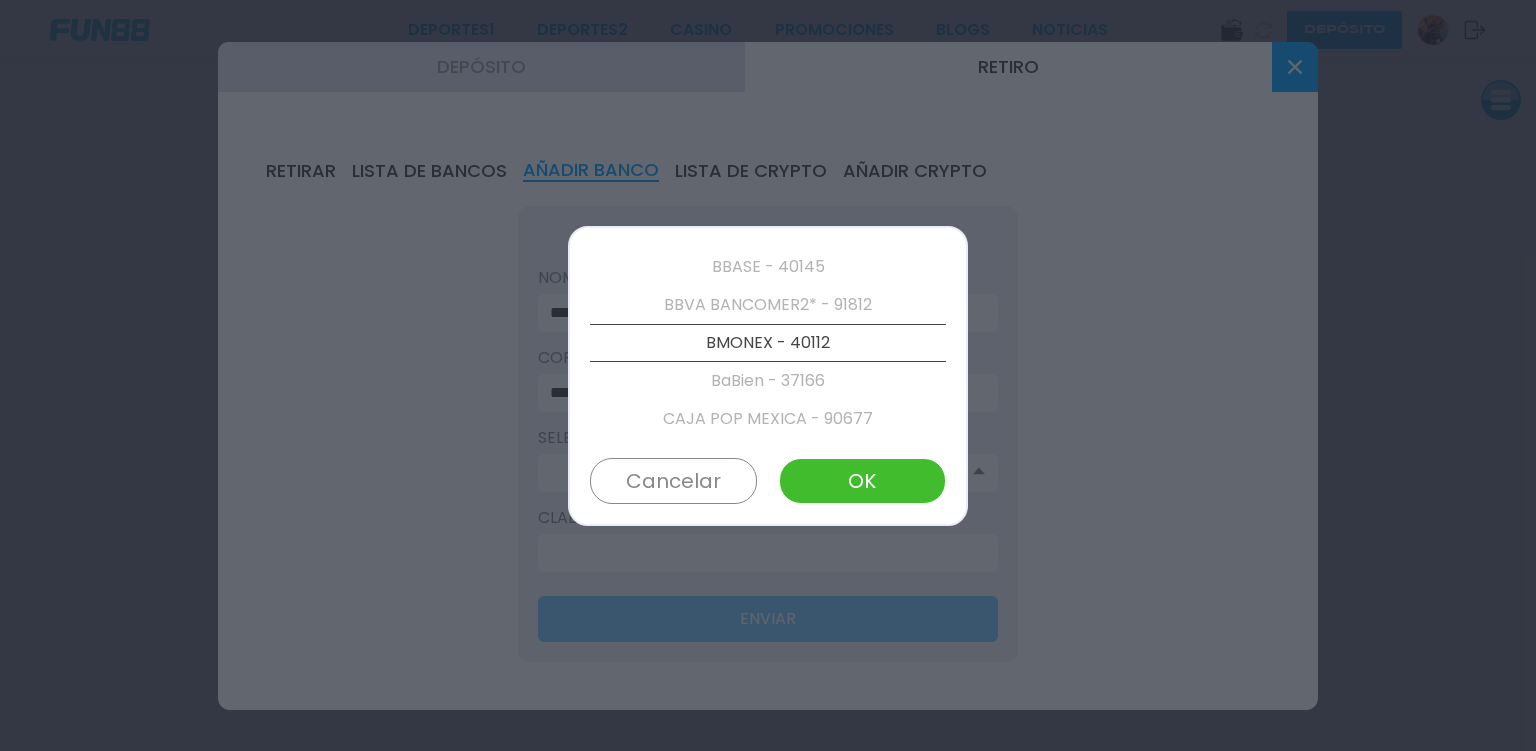 click on "BBVA BANCOMER2* - 91812" at bounding box center (768, 305) 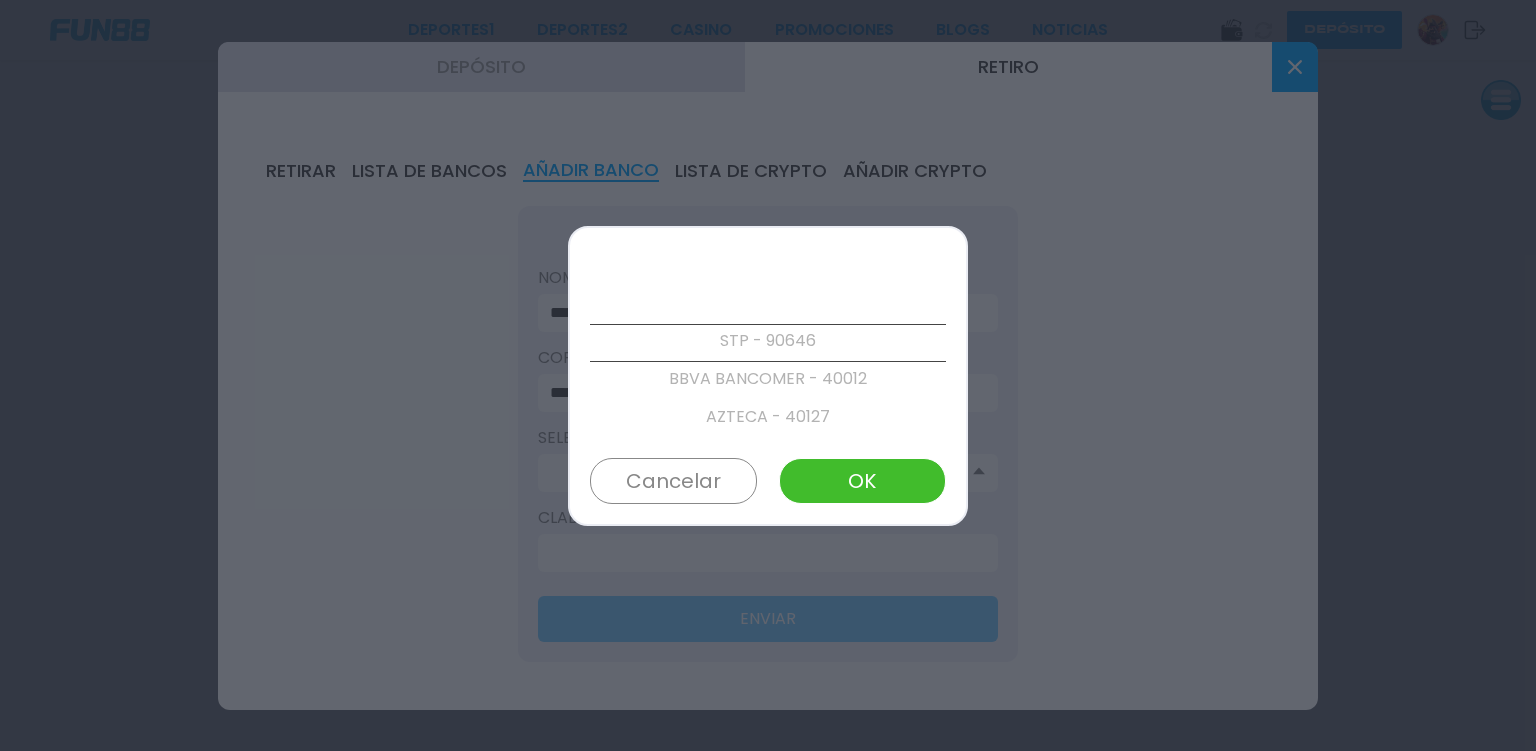 scroll, scrollTop: 0, scrollLeft: 0, axis: both 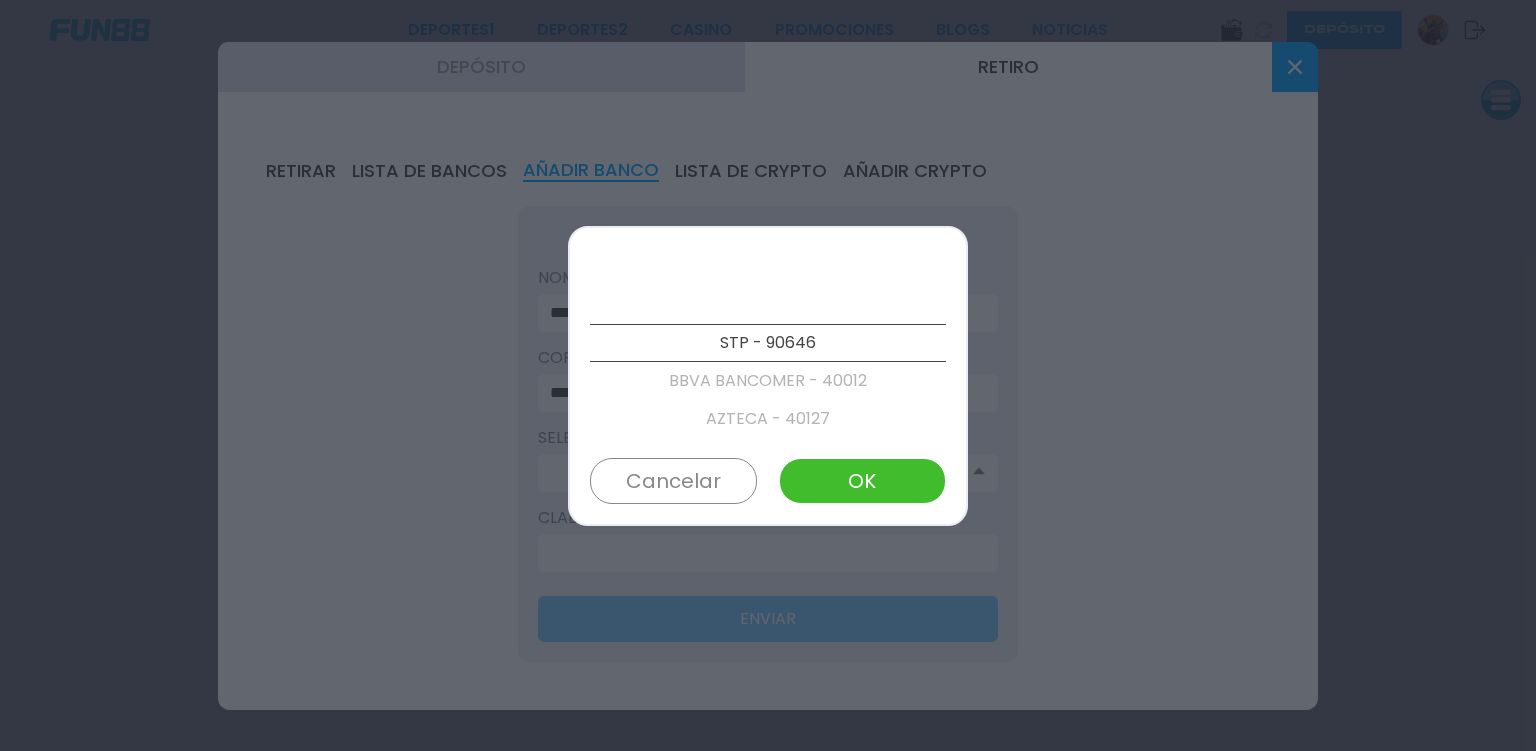 click on "BBVA BANCOMER - 40012" at bounding box center (768, 381) 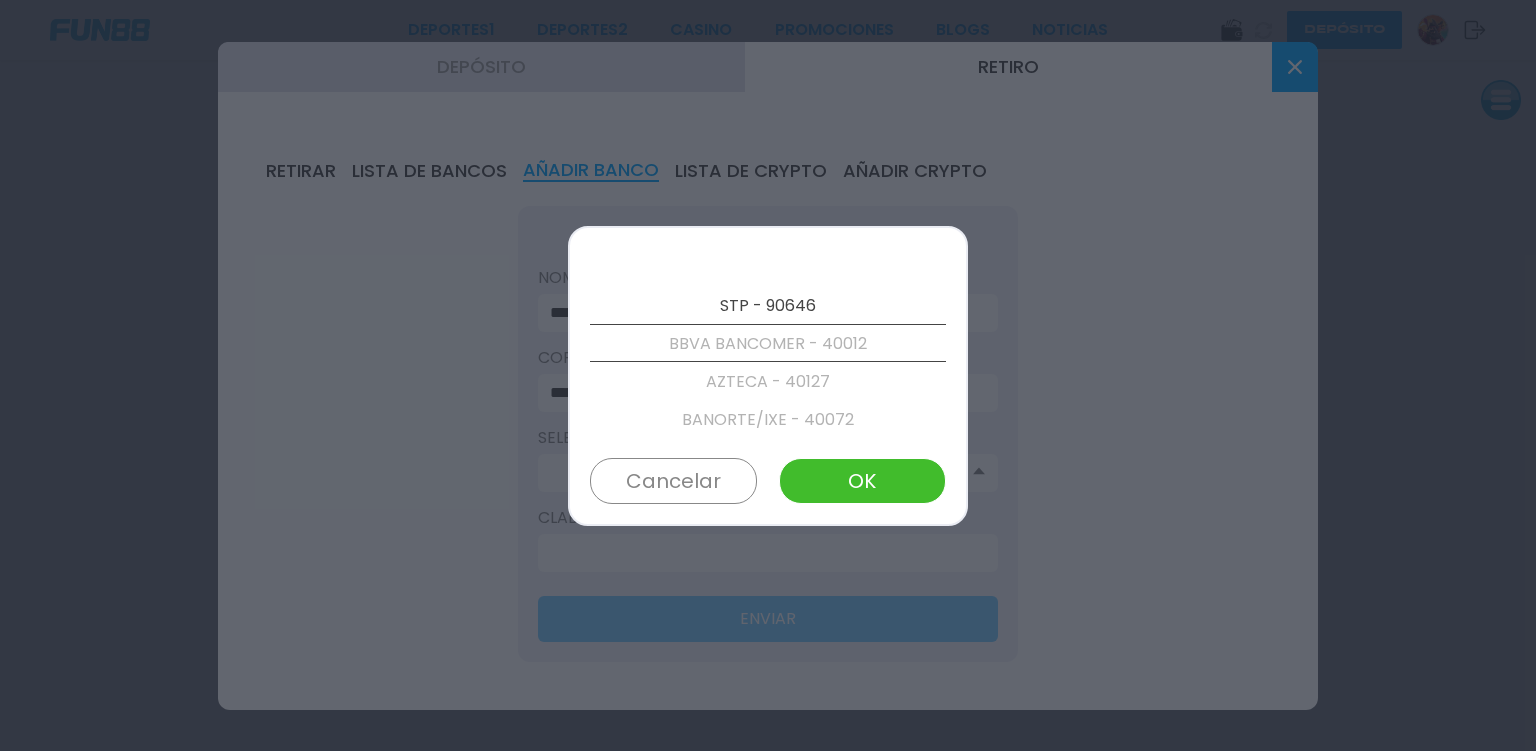 scroll, scrollTop: 38, scrollLeft: 0, axis: vertical 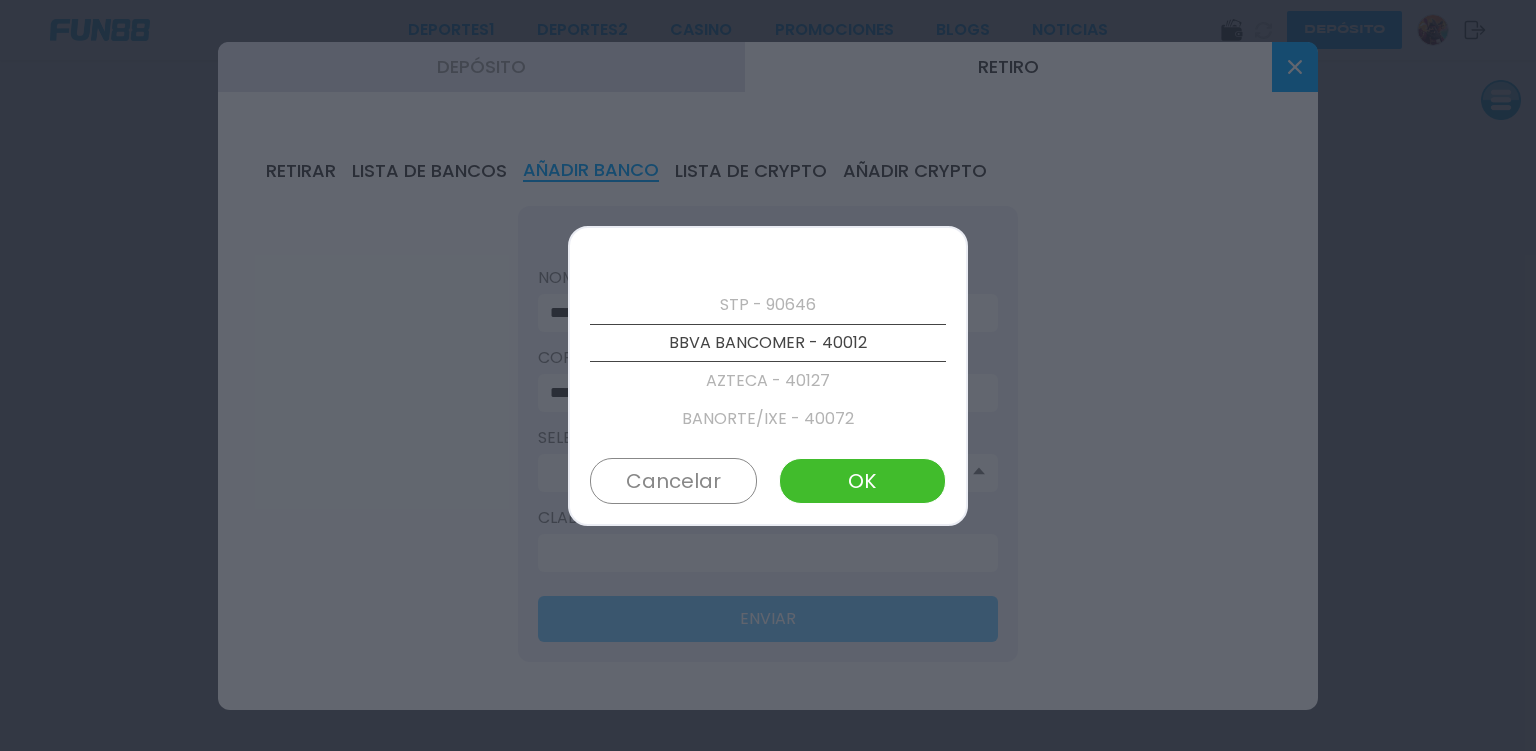 click on "OK" at bounding box center [862, 481] 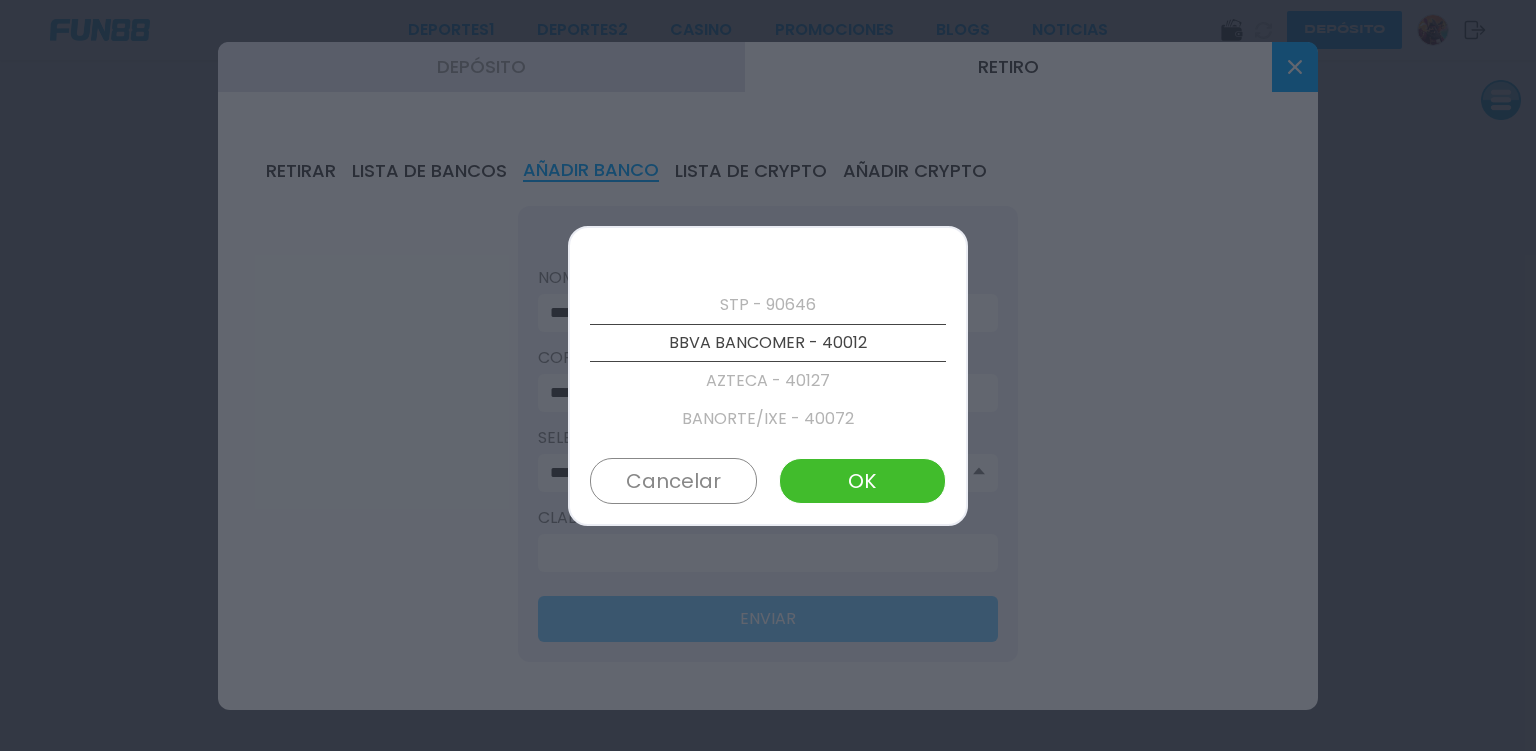 scroll, scrollTop: 38, scrollLeft: 0, axis: vertical 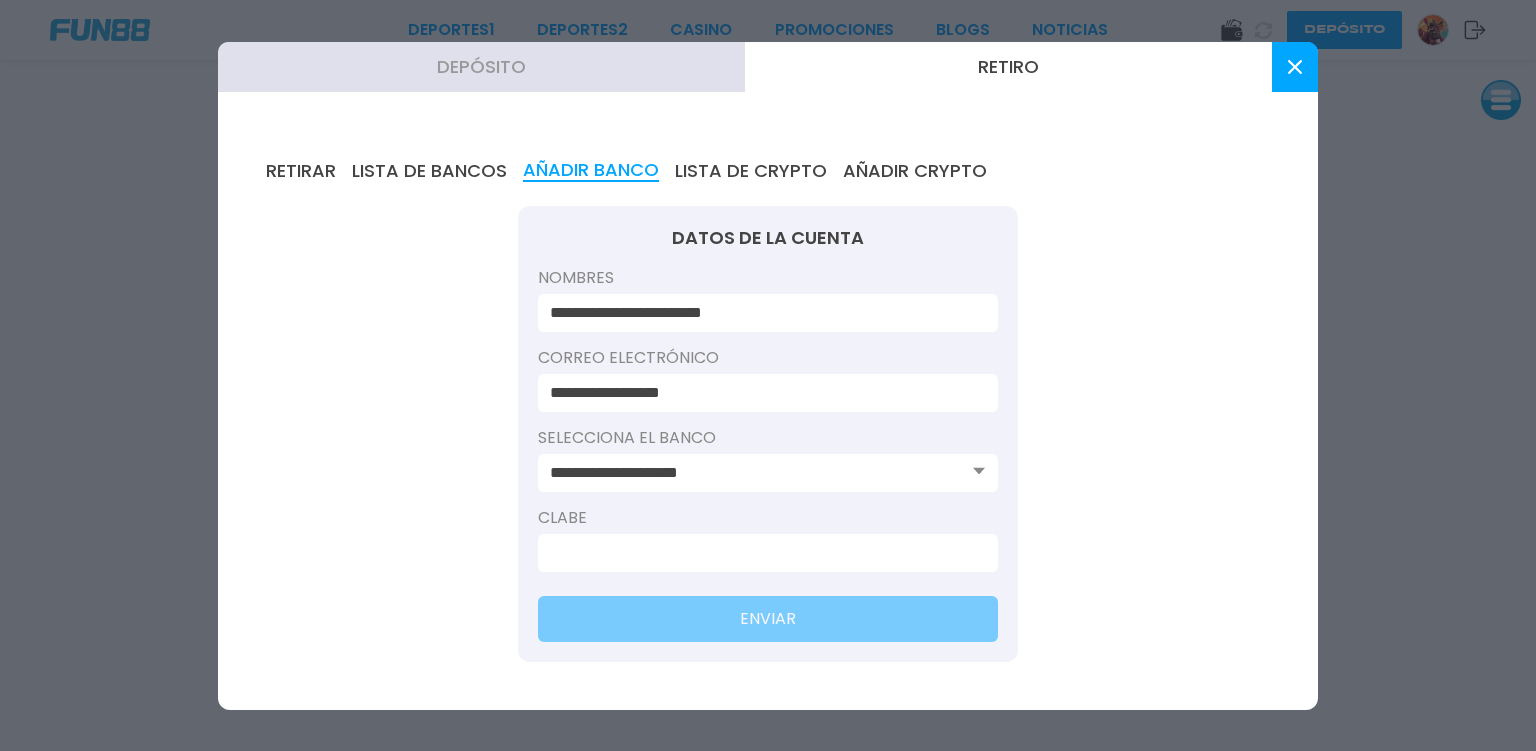 click at bounding box center (768, 553) 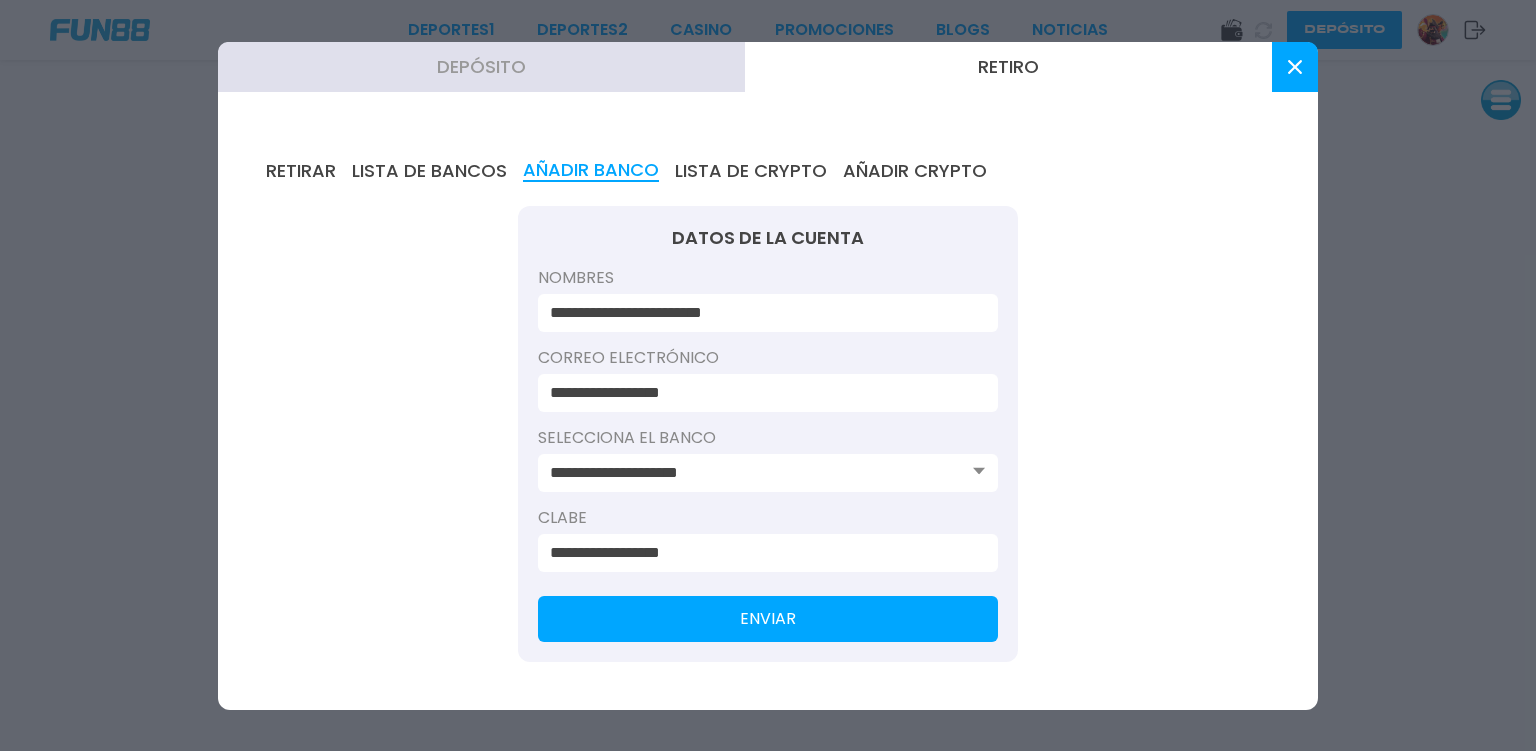 type on "**********" 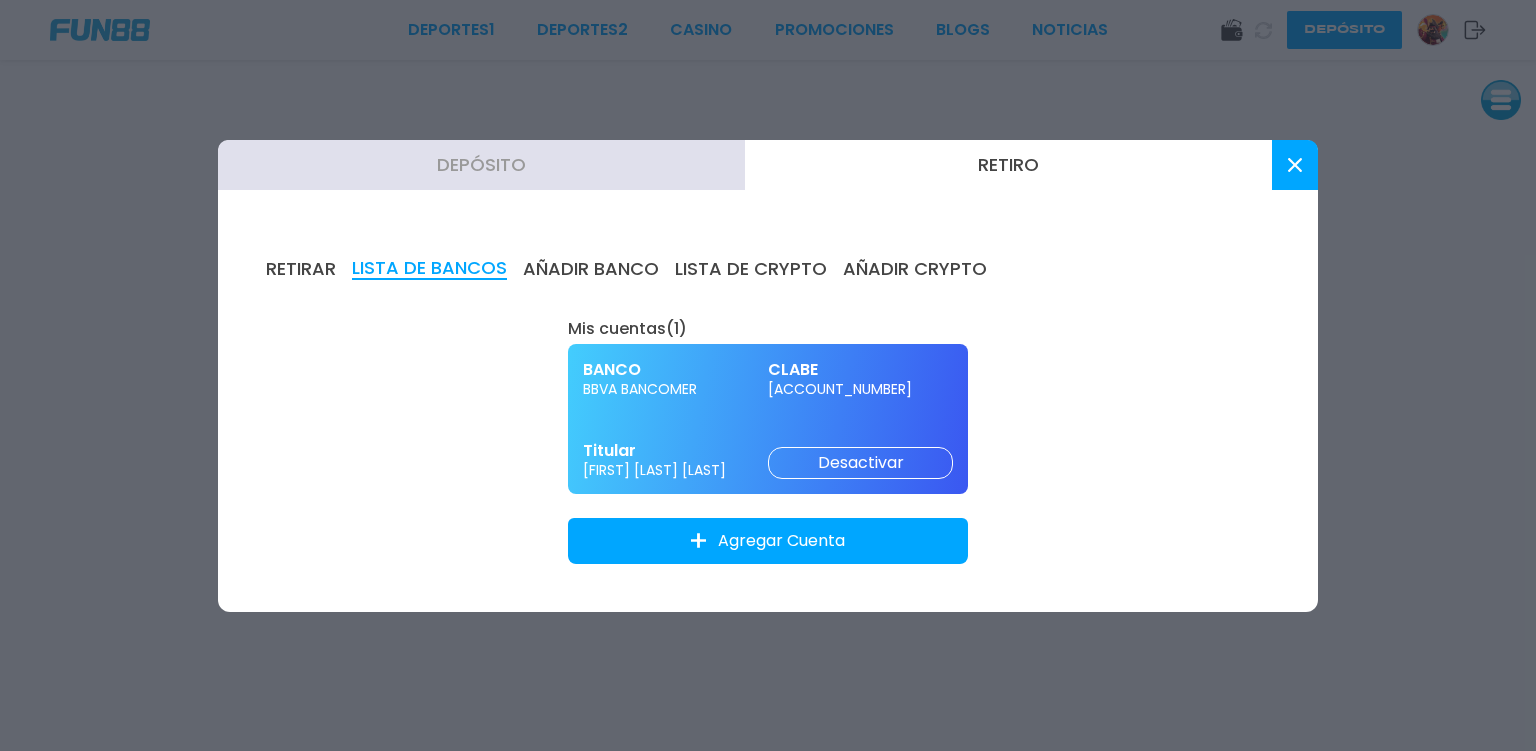 click on "RETIRAR" at bounding box center [301, 269] 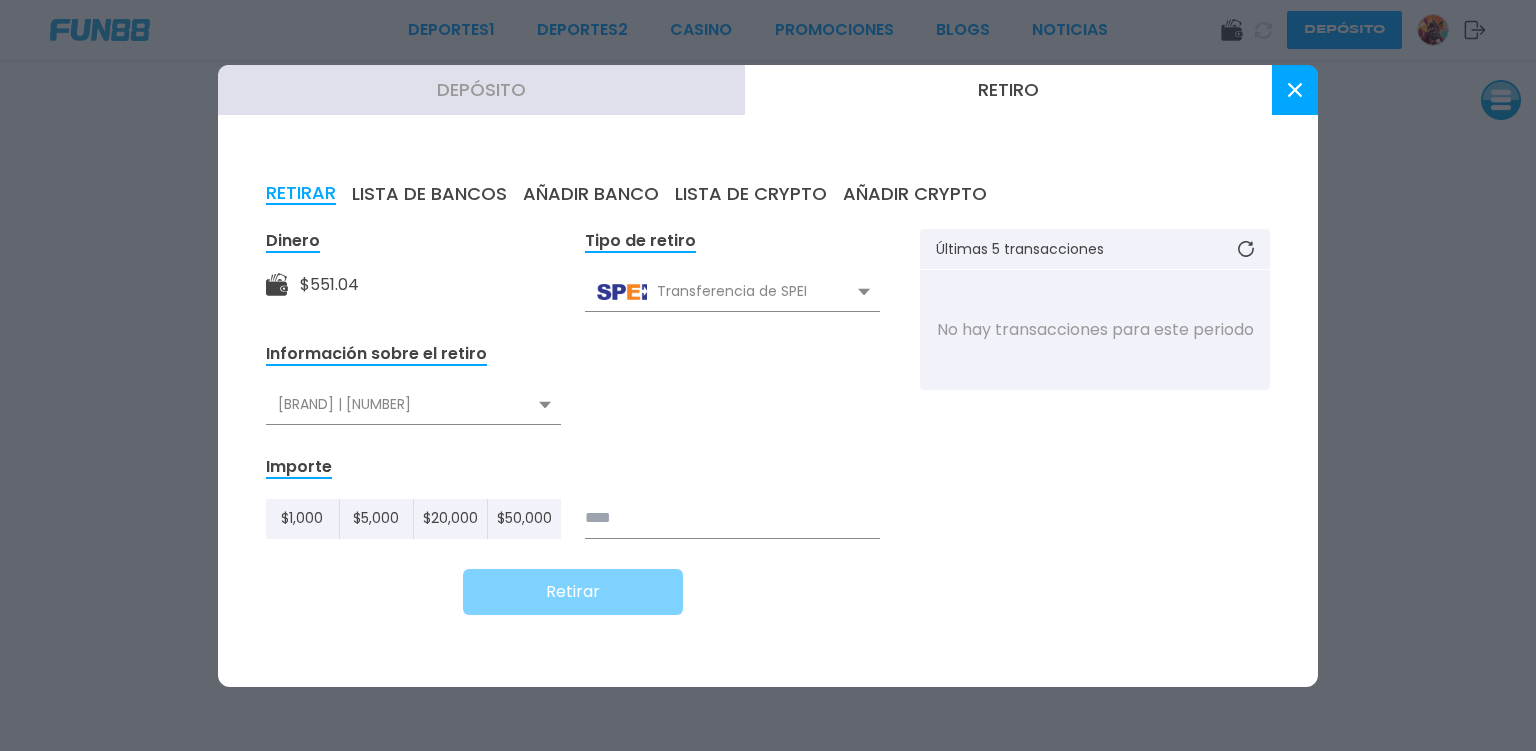 click at bounding box center [1295, 90] 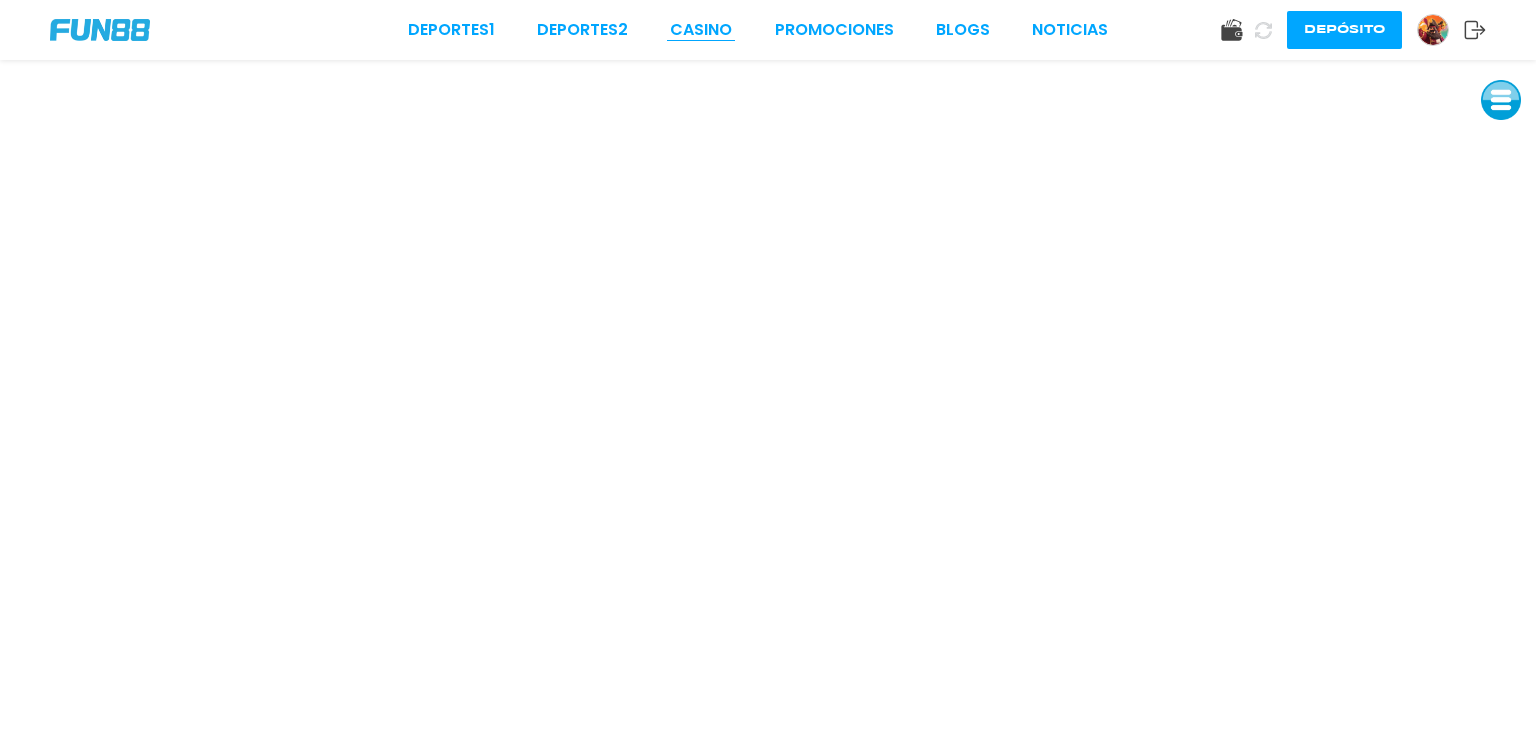 click on "CASINO" at bounding box center (701, 30) 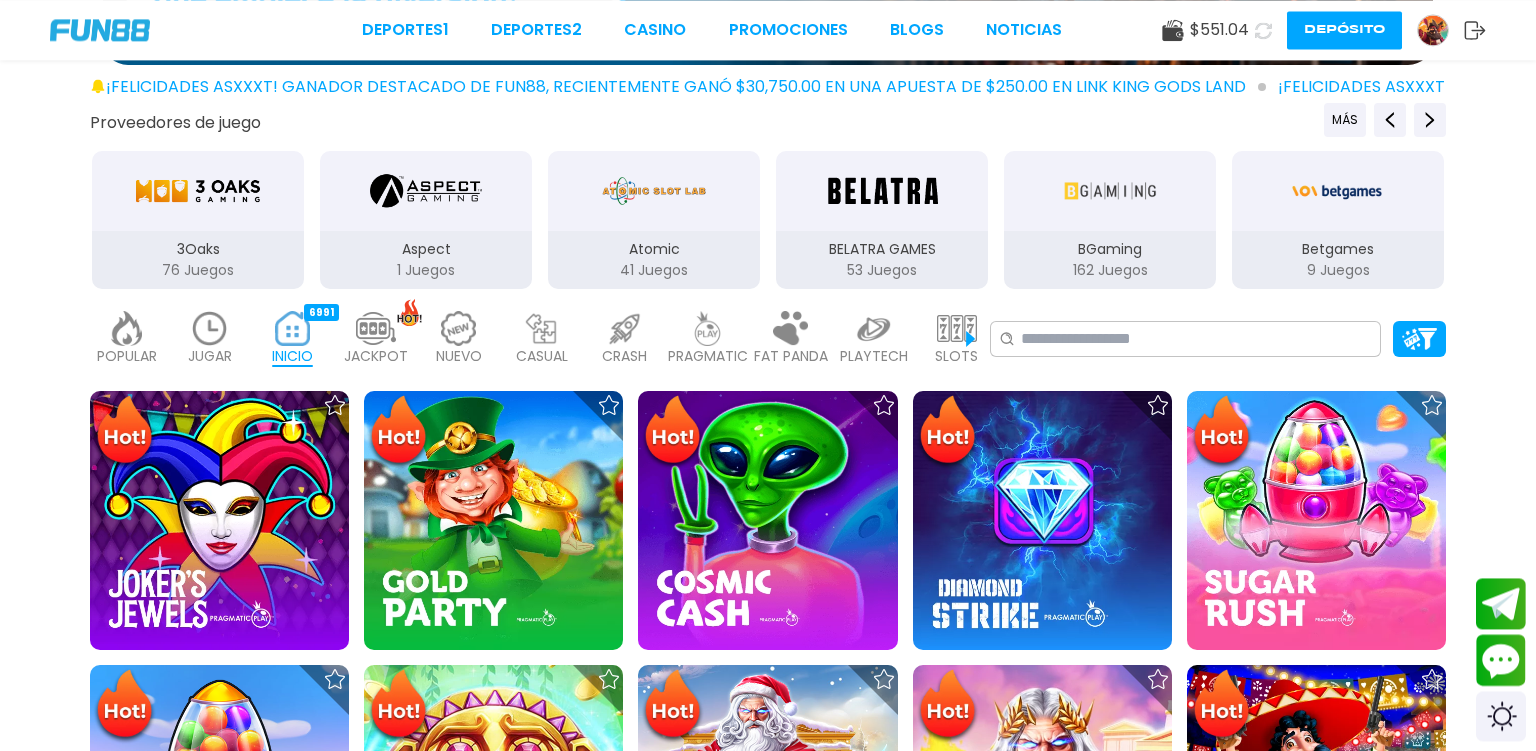 scroll, scrollTop: 316, scrollLeft: 0, axis: vertical 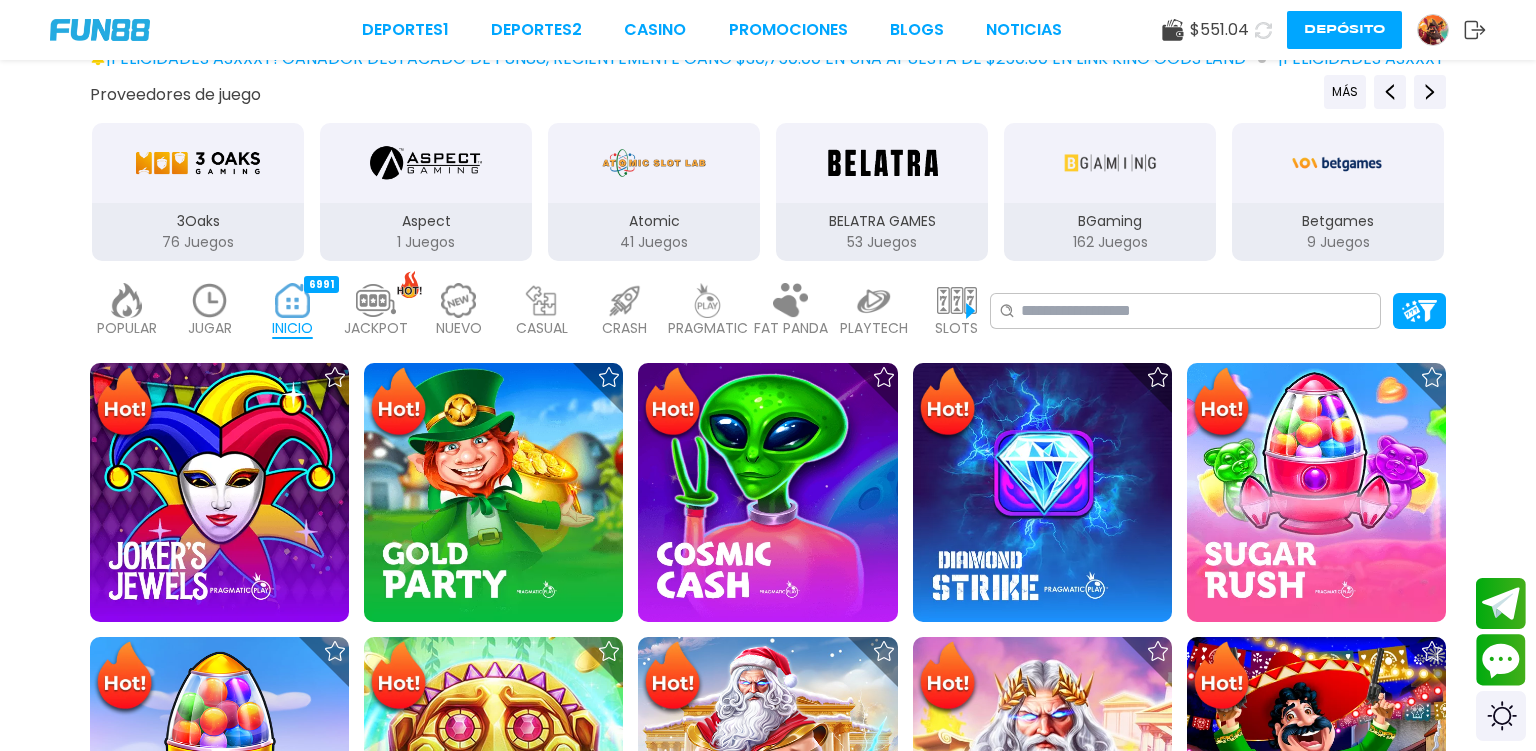 click at bounding box center (210, 300) 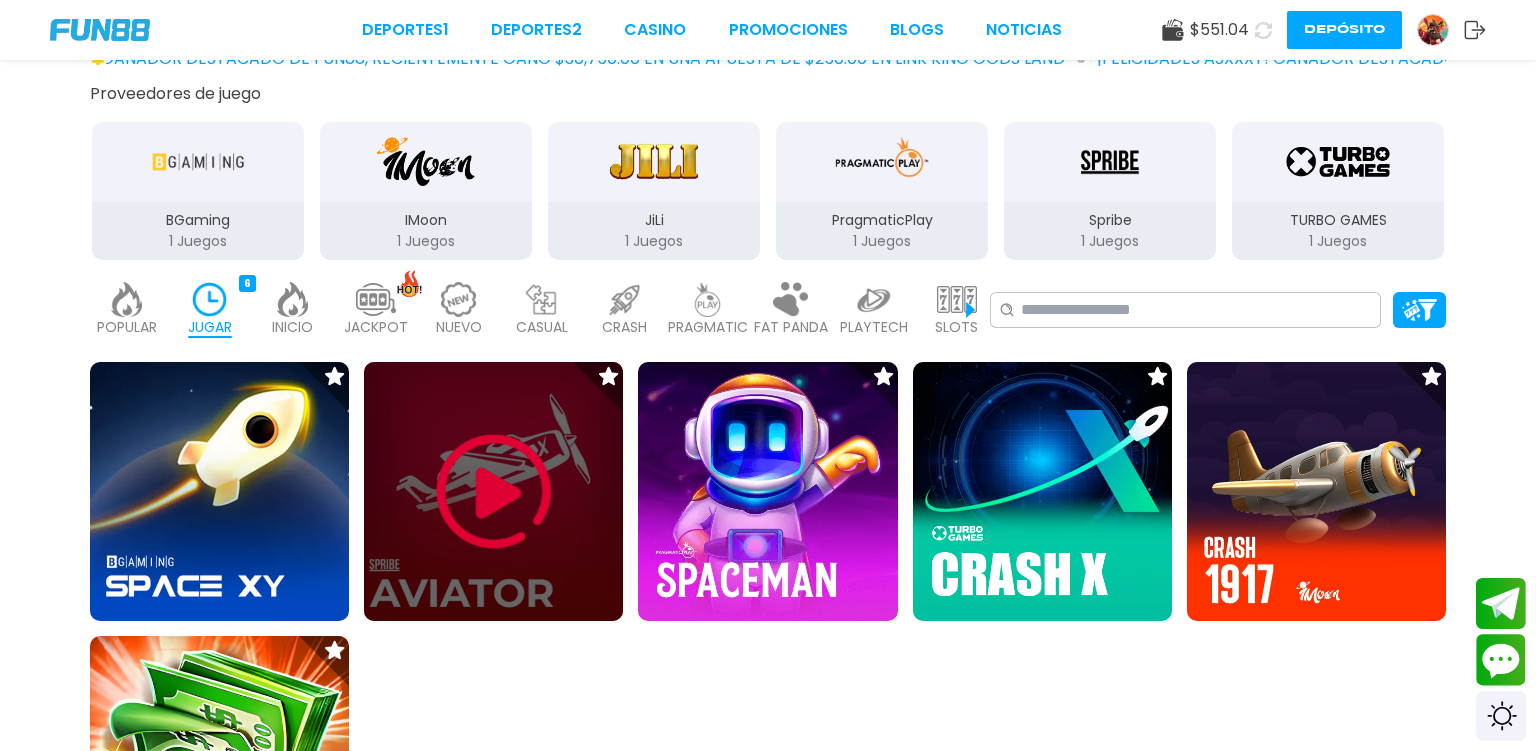 click at bounding box center [494, 492] 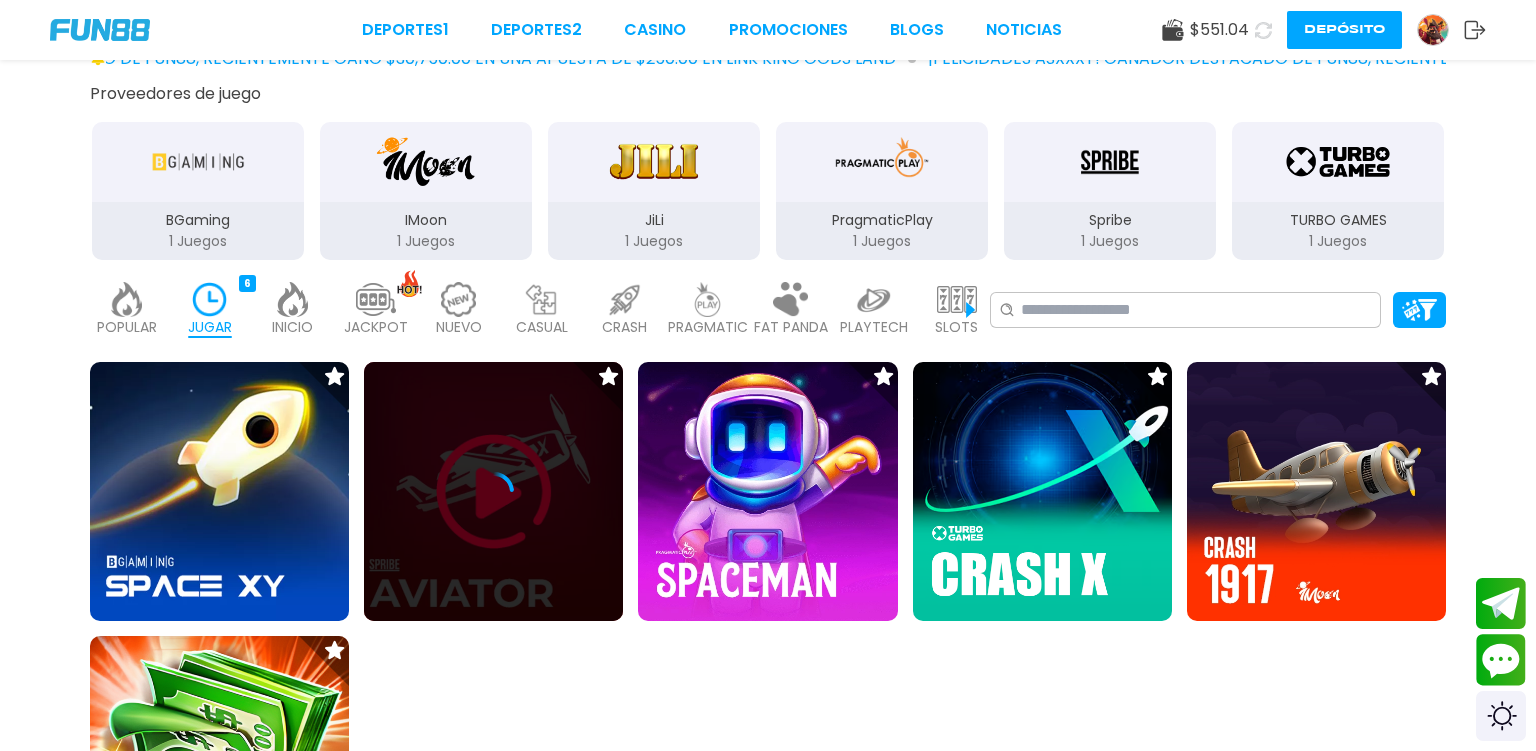 scroll, scrollTop: 0, scrollLeft: 0, axis: both 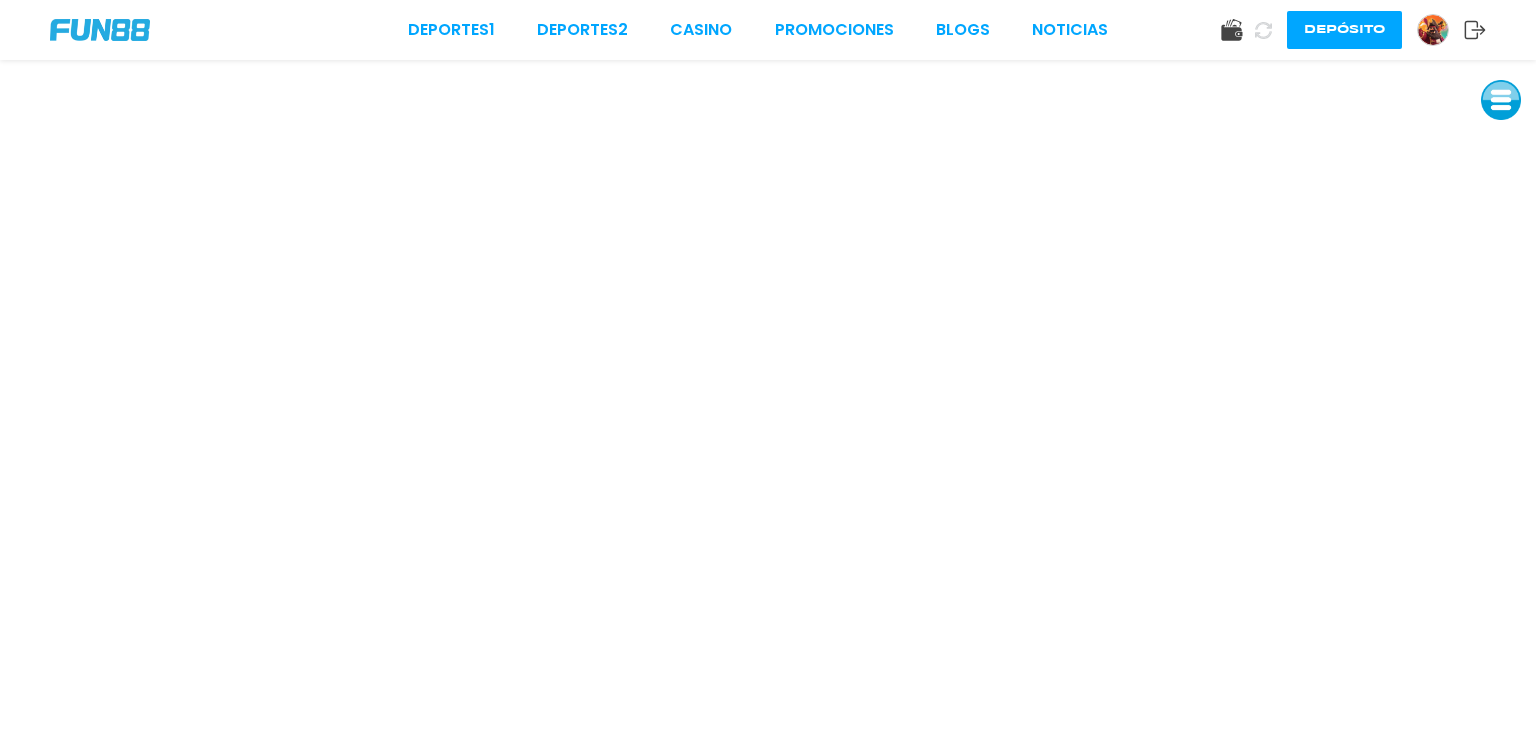 click on "Deportes  1 Deportes  2 CASINO Promociones BLOGS NOTICIAS Depósito" at bounding box center (768, 30) 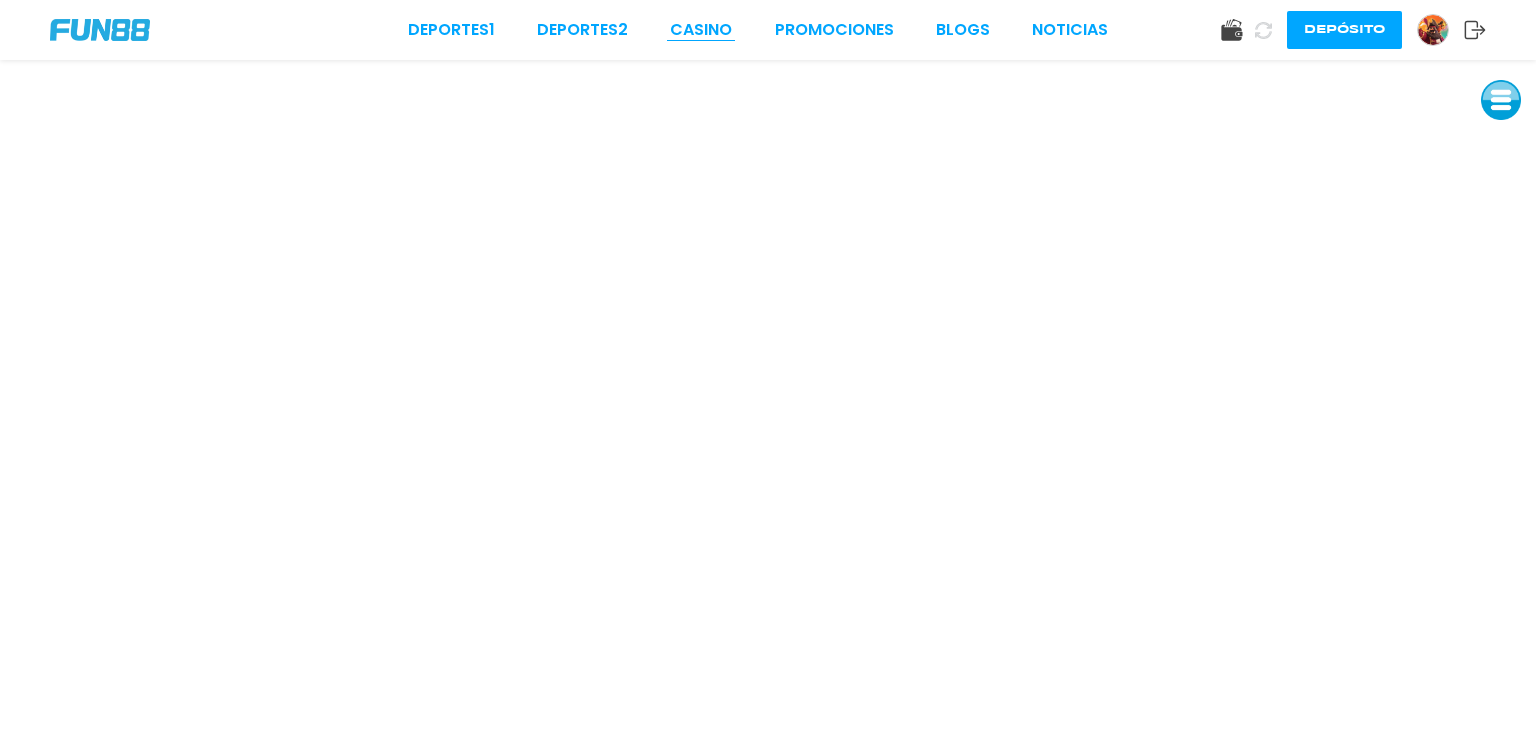 click on "CASINO" at bounding box center [701, 30] 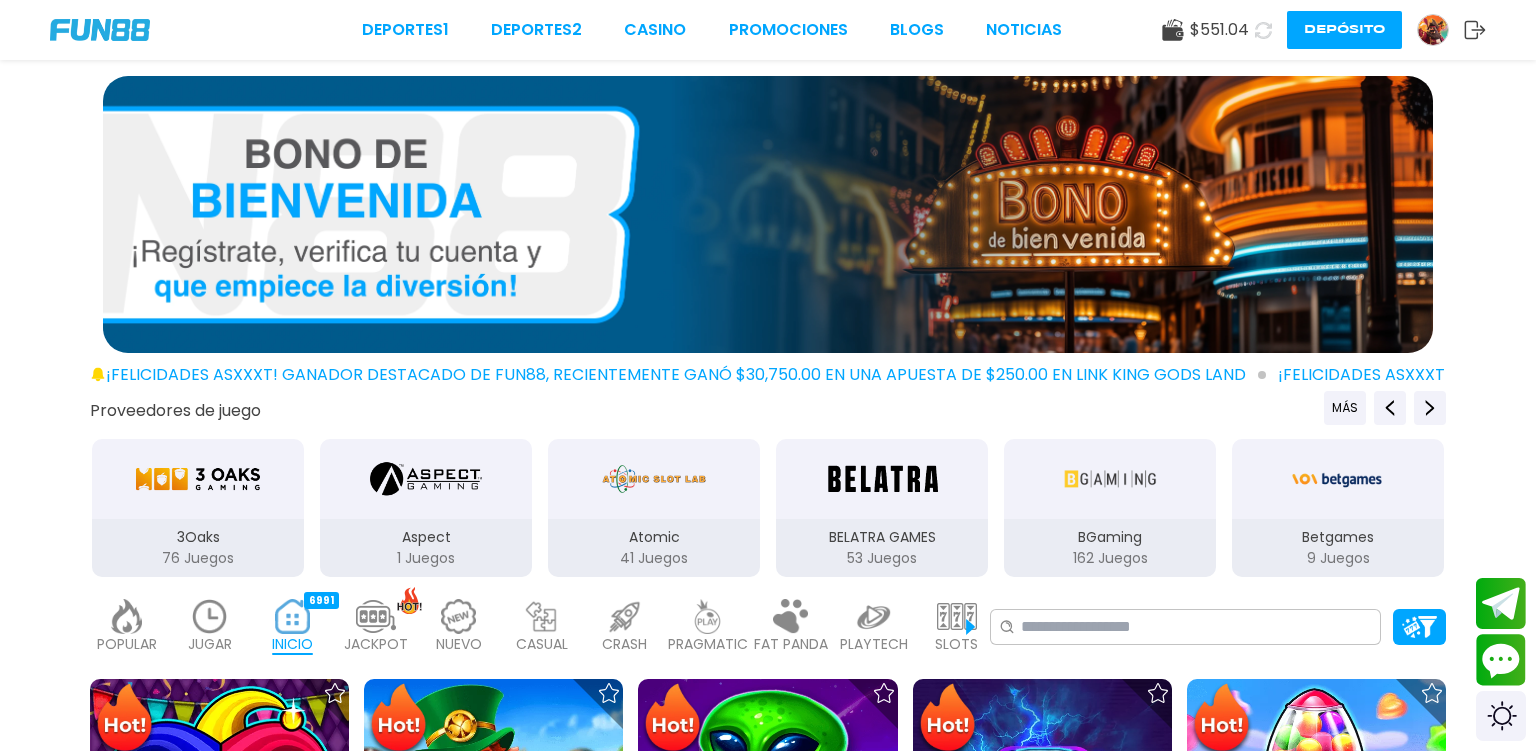 click at bounding box center (210, 616) 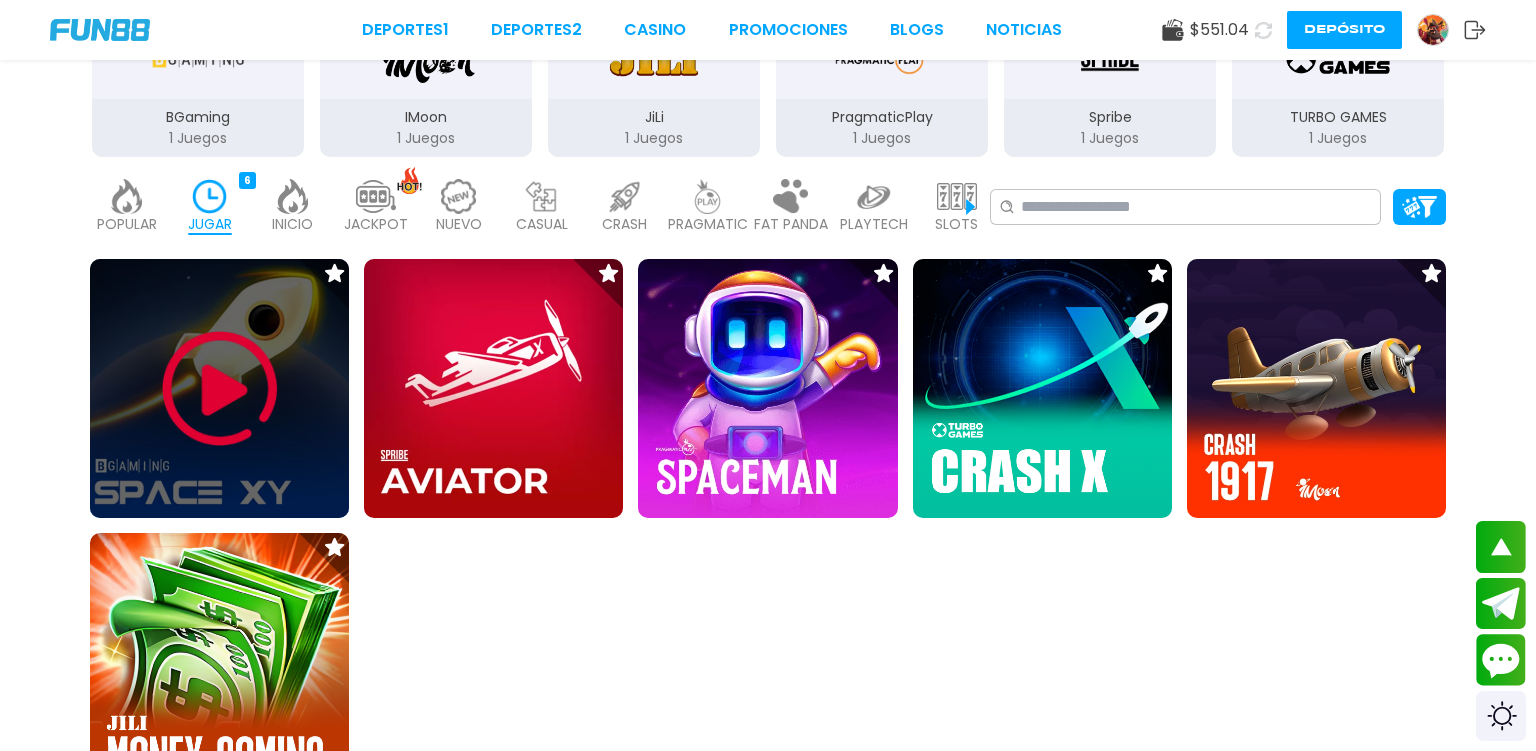 scroll, scrollTop: 422, scrollLeft: 0, axis: vertical 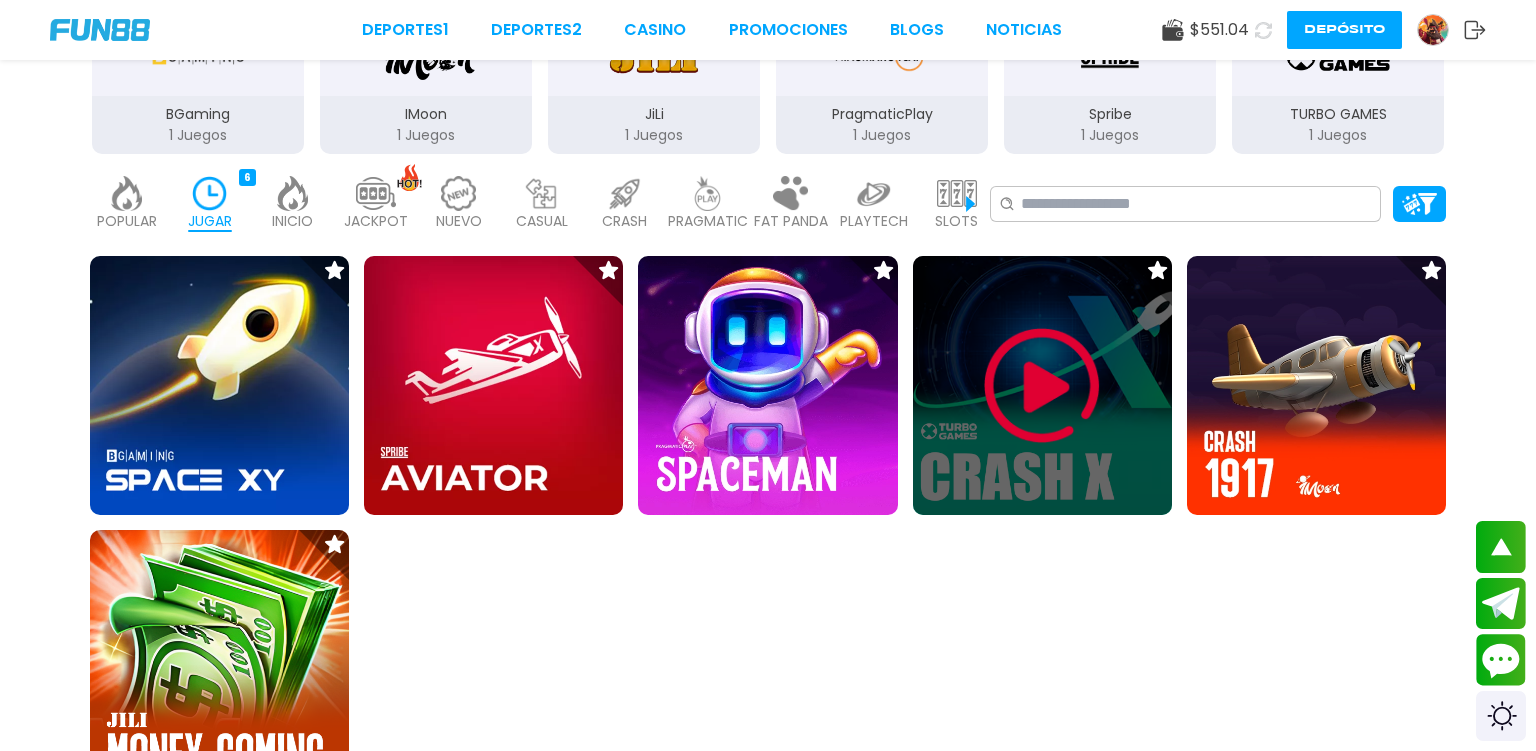 click at bounding box center [1042, 386] 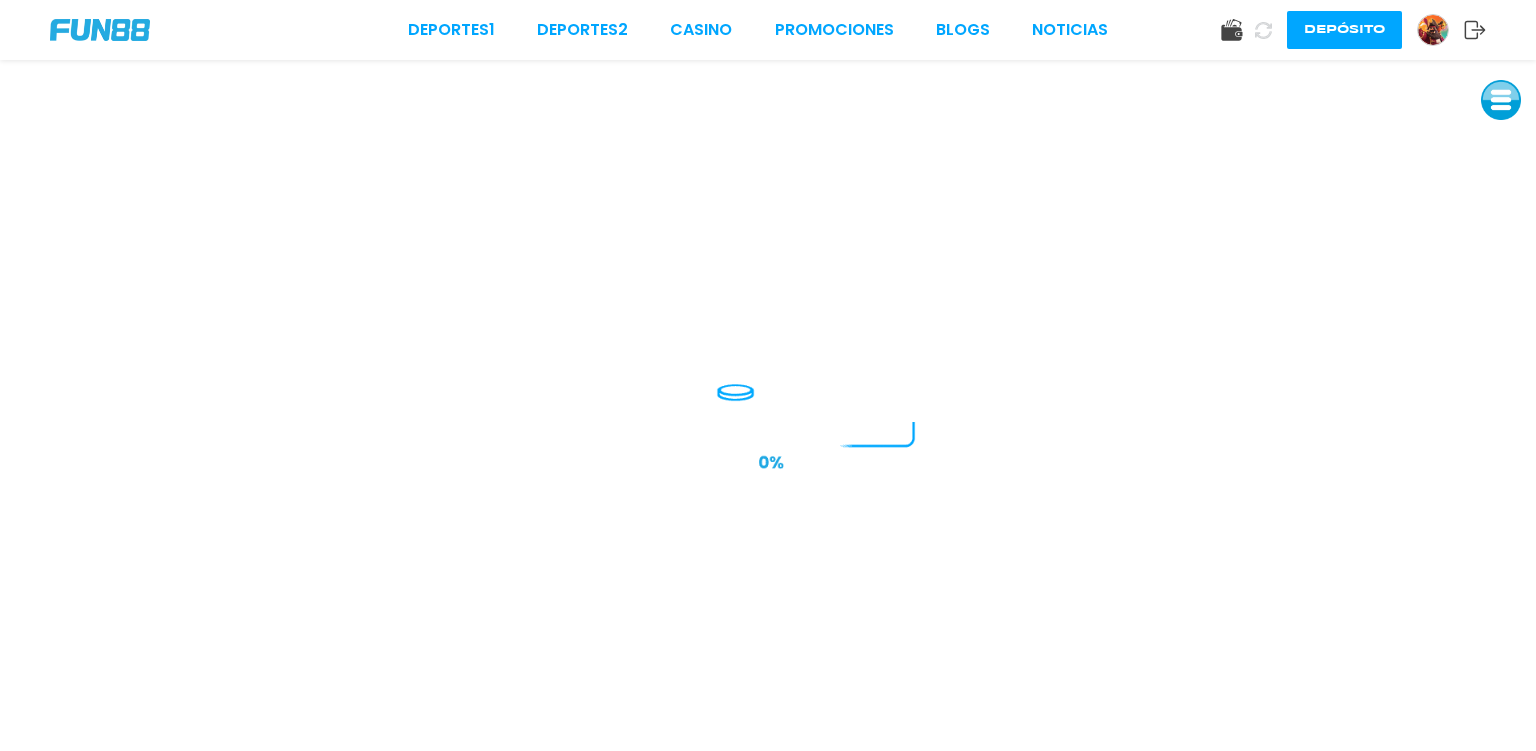 scroll, scrollTop: 0, scrollLeft: 0, axis: both 